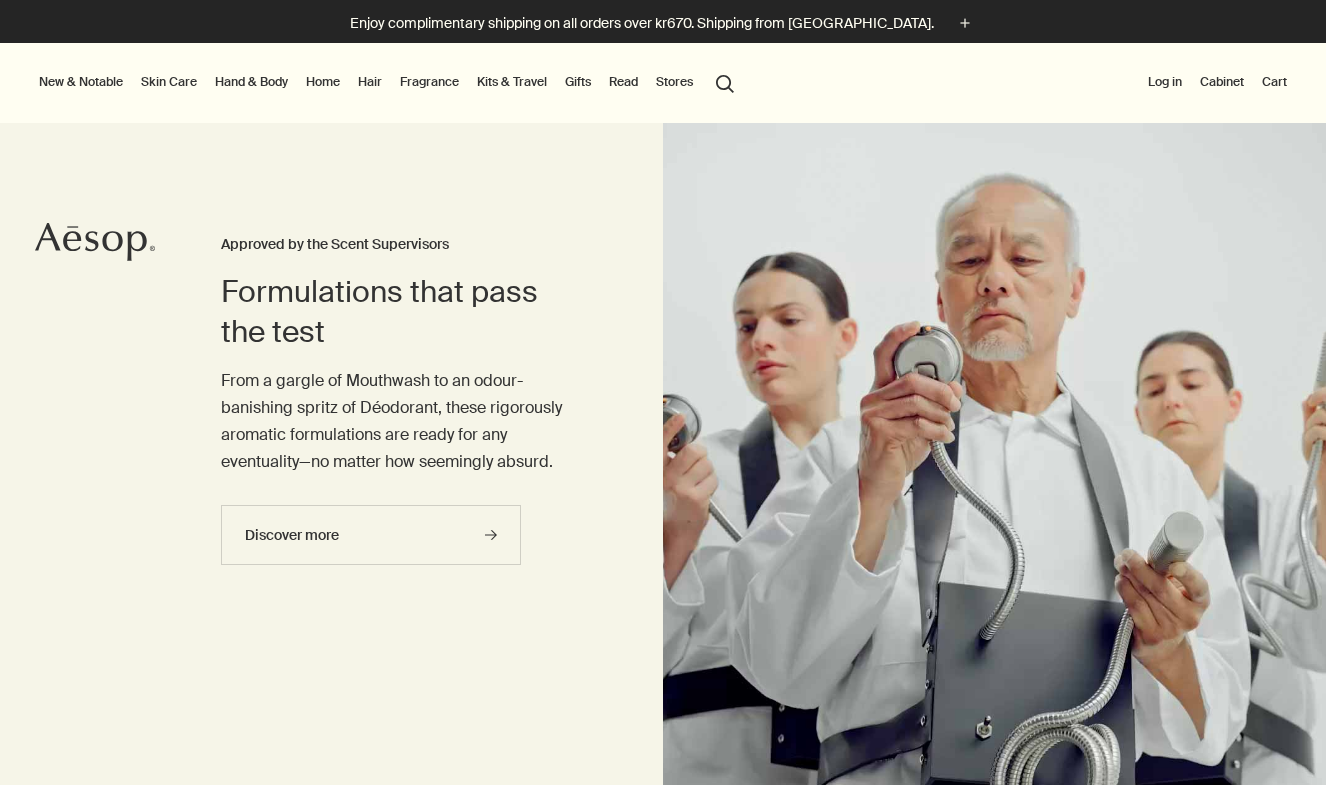 scroll, scrollTop: 0, scrollLeft: 0, axis: both 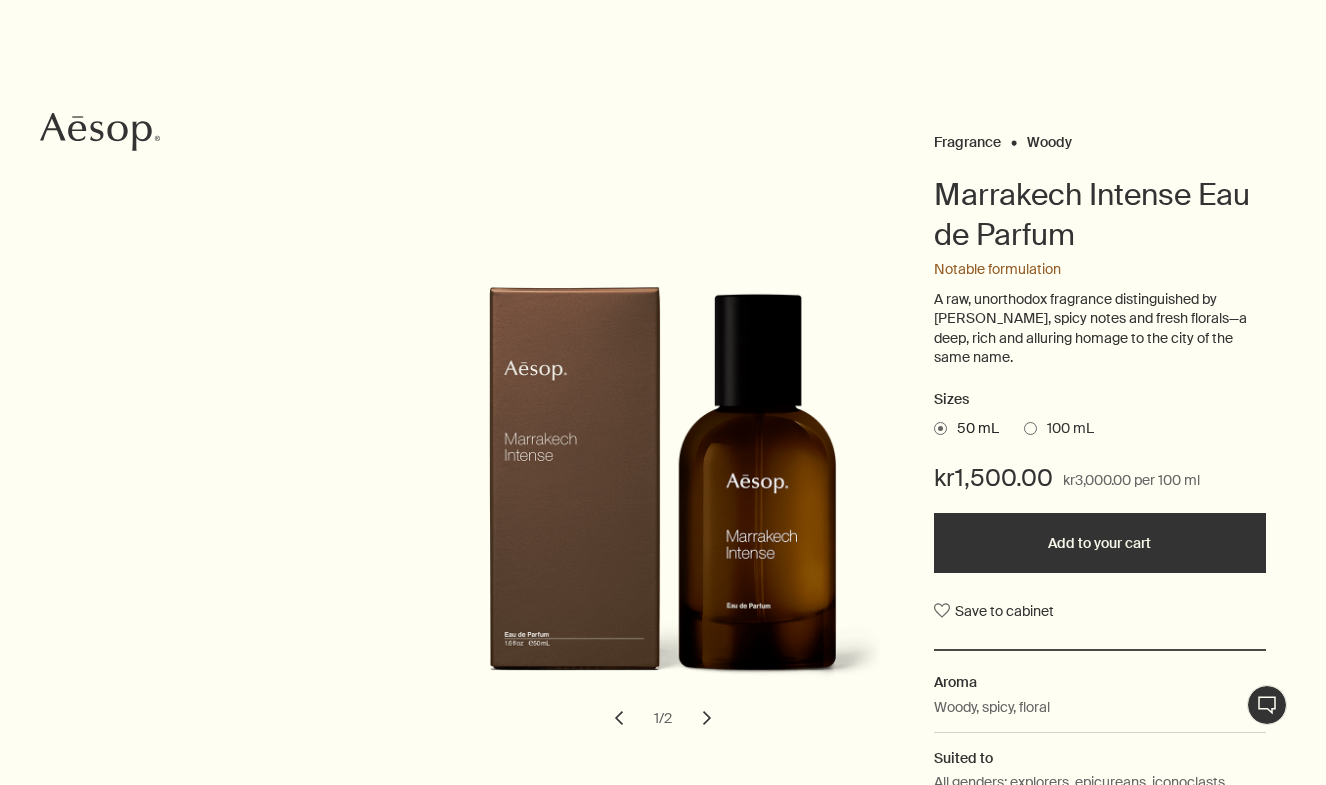 click on "chevron" at bounding box center (707, 718) 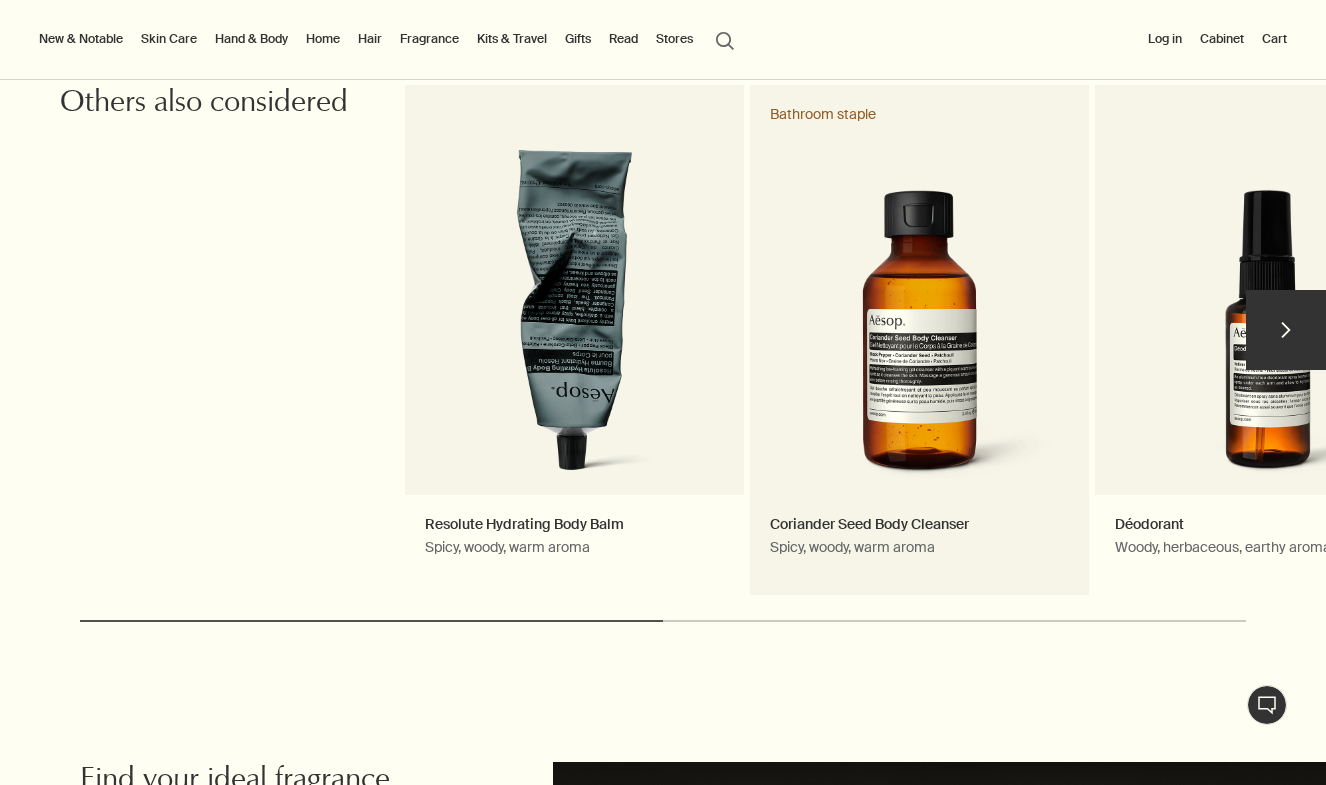 scroll, scrollTop: 2195, scrollLeft: 0, axis: vertical 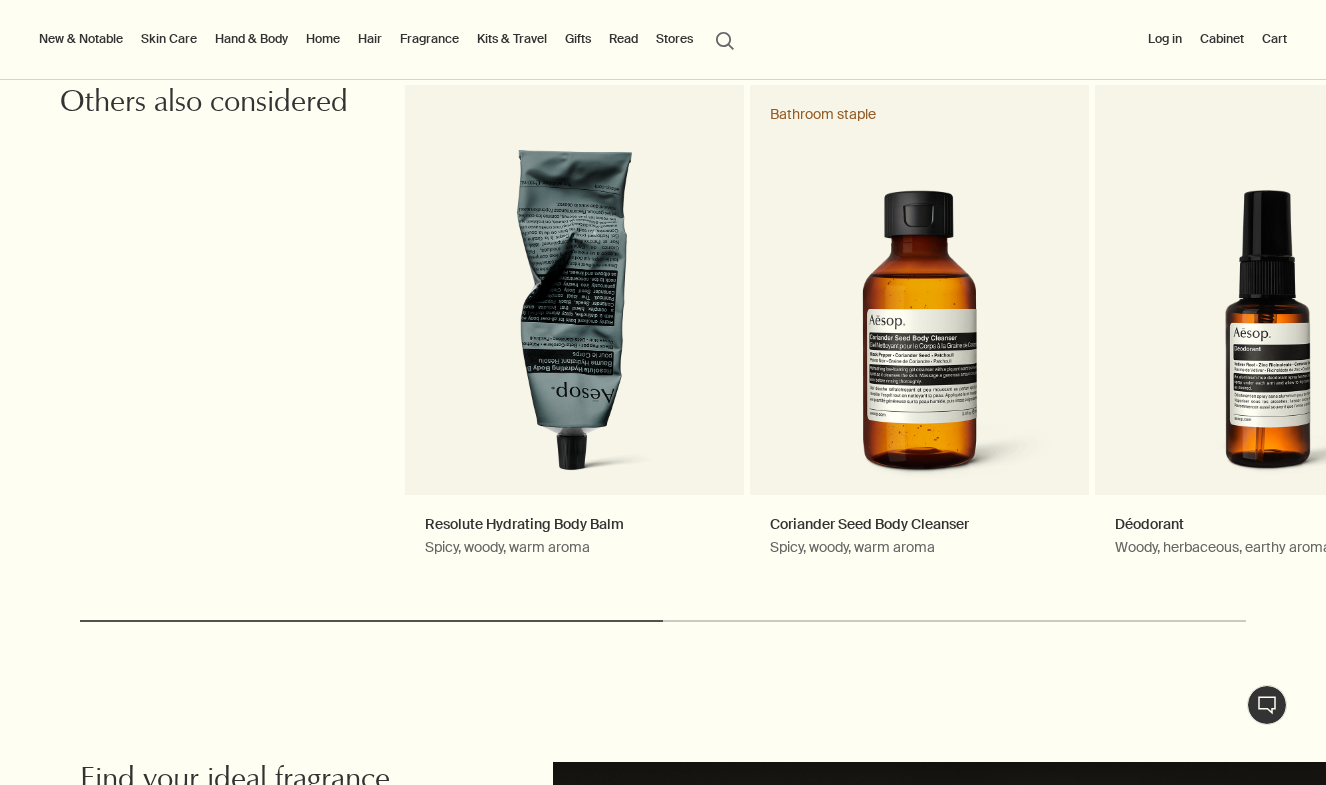 click on "Fragrance" at bounding box center [429, 39] 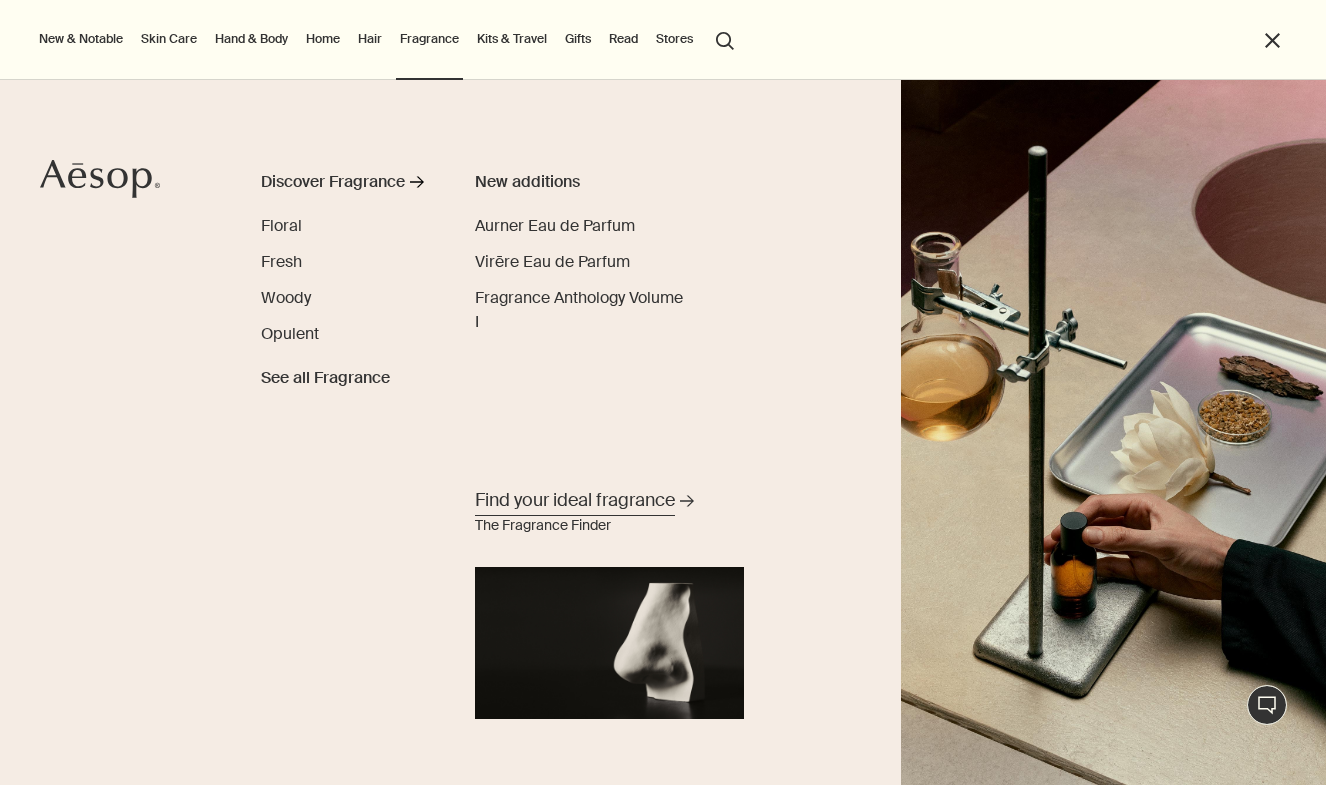click on "Find your ideal fragrance" at bounding box center (575, 500) 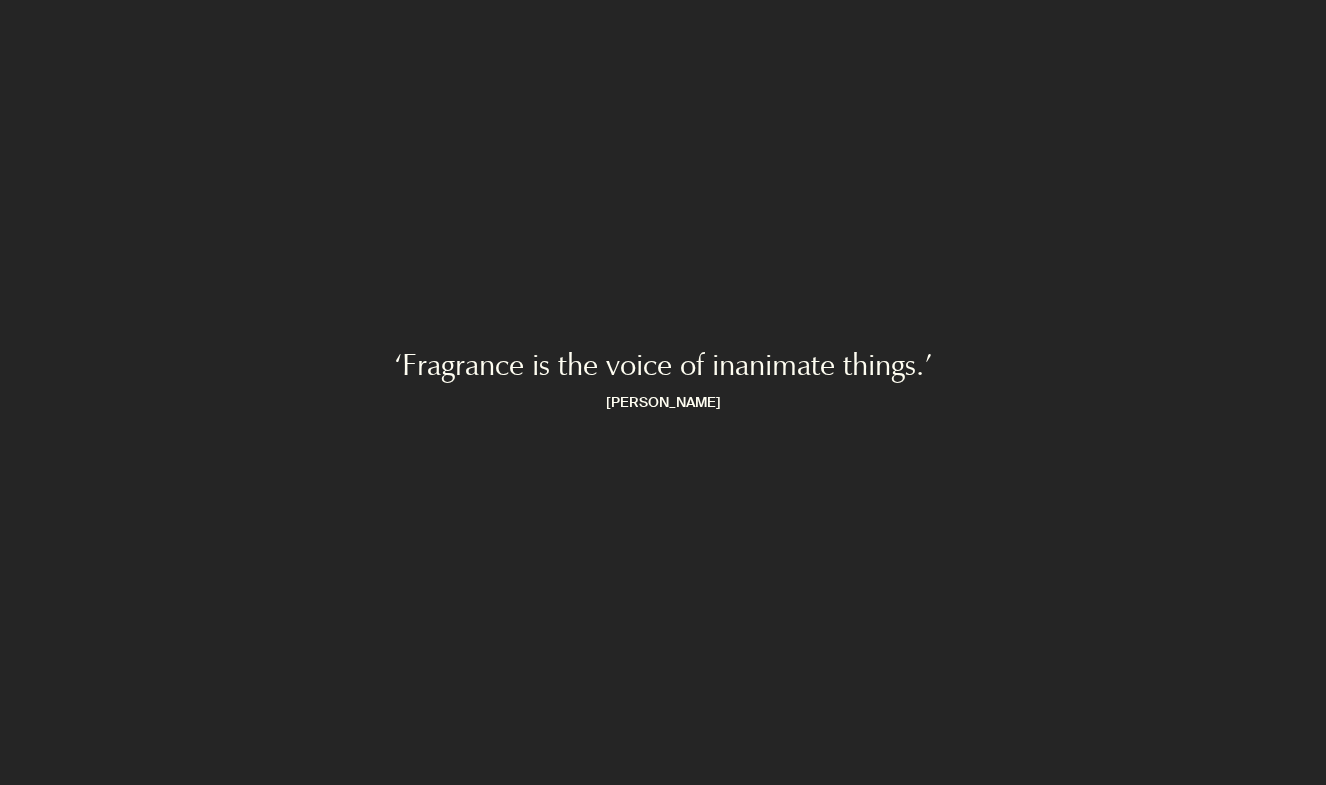 scroll, scrollTop: 0, scrollLeft: 0, axis: both 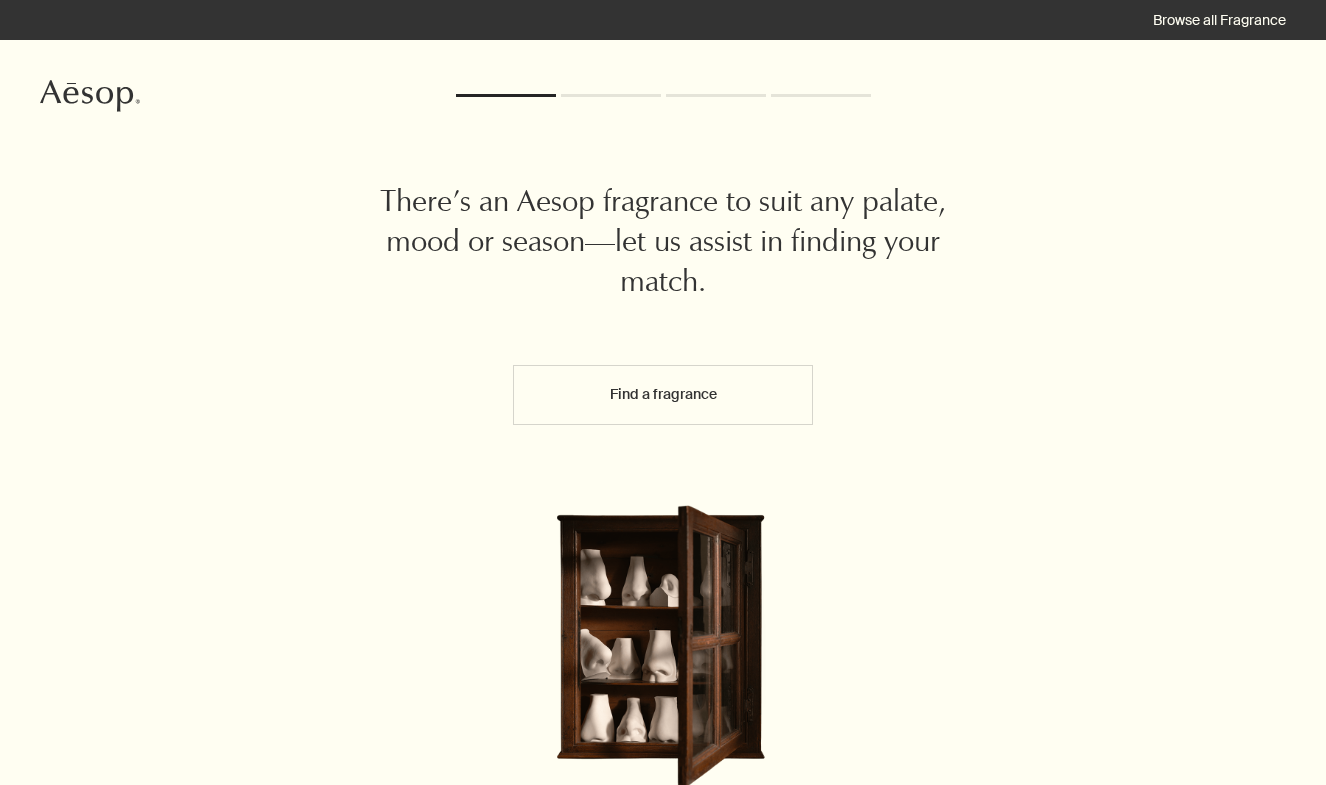 click on "Find a fragrance" at bounding box center [663, 395] 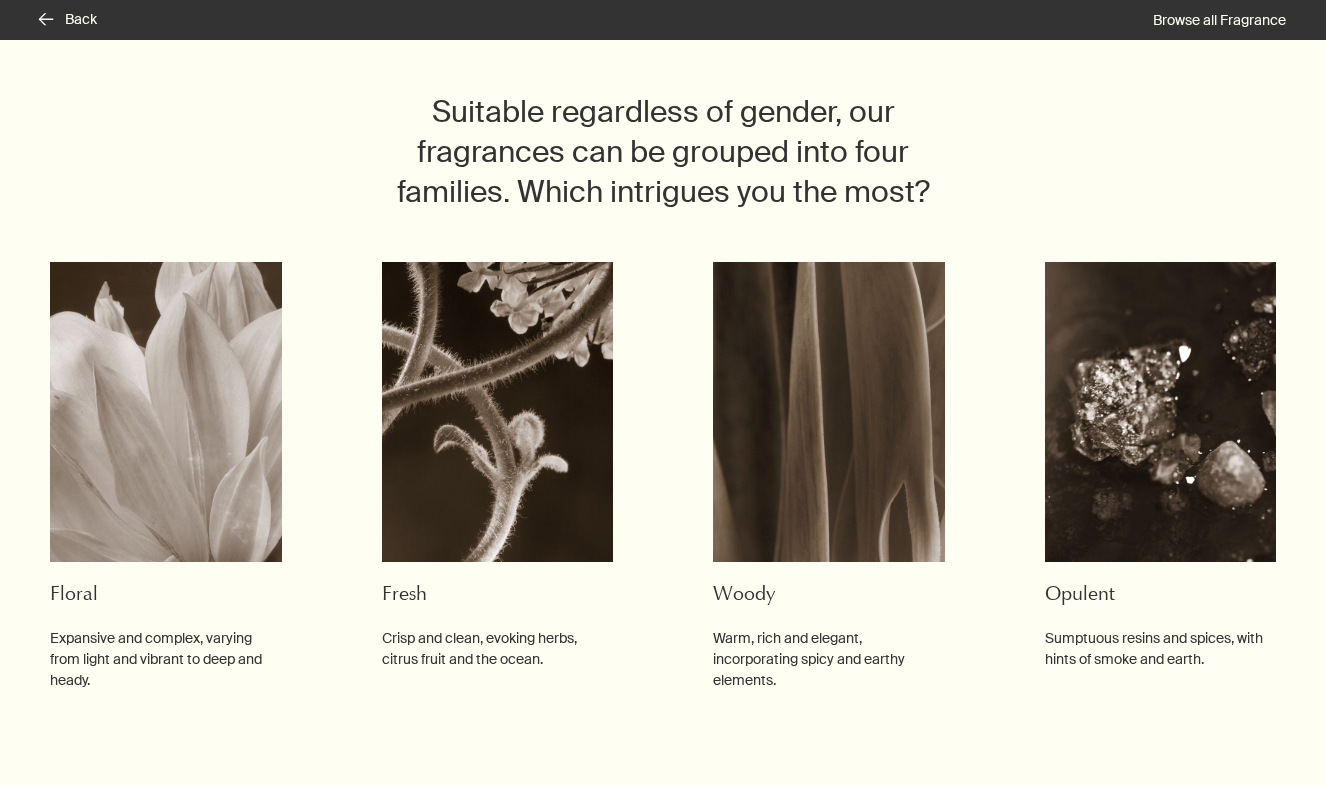 scroll, scrollTop: 97, scrollLeft: 0, axis: vertical 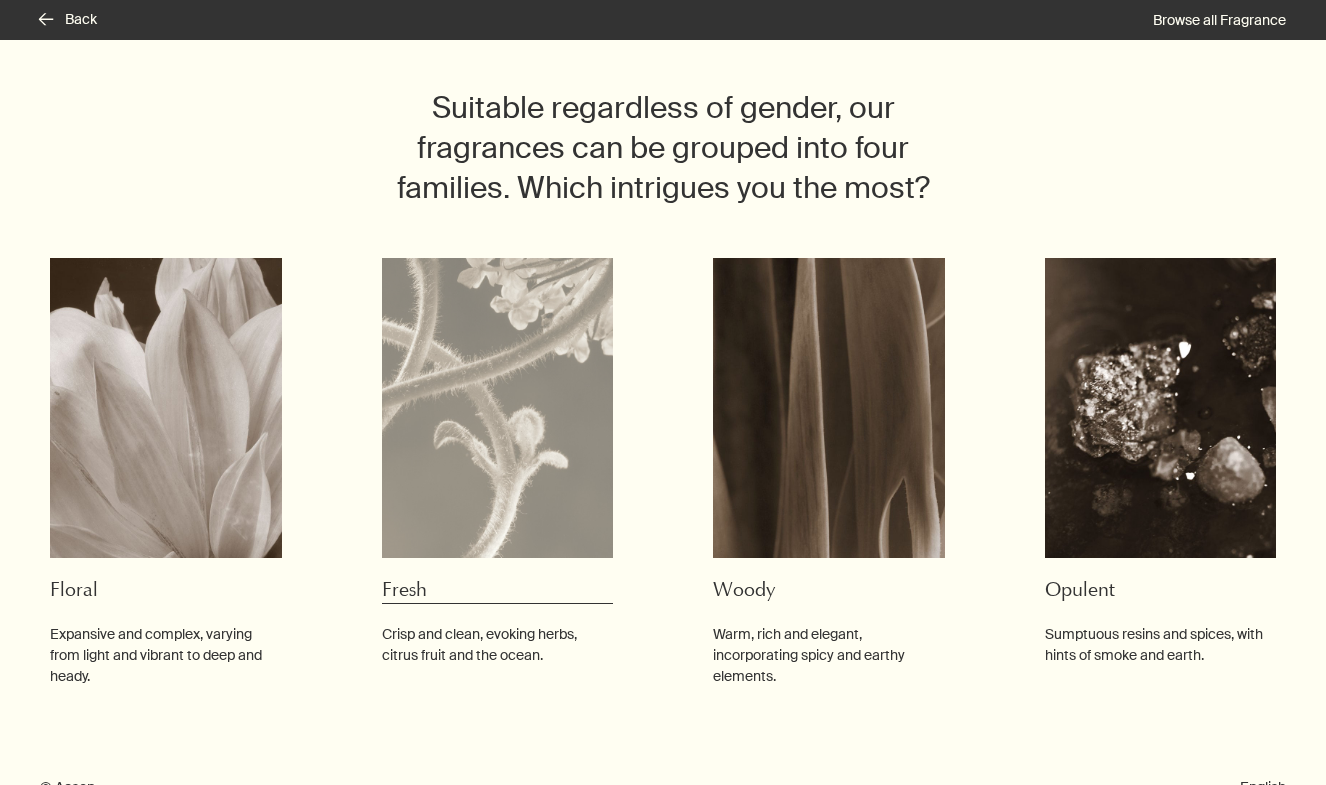 click at bounding box center (498, 408) 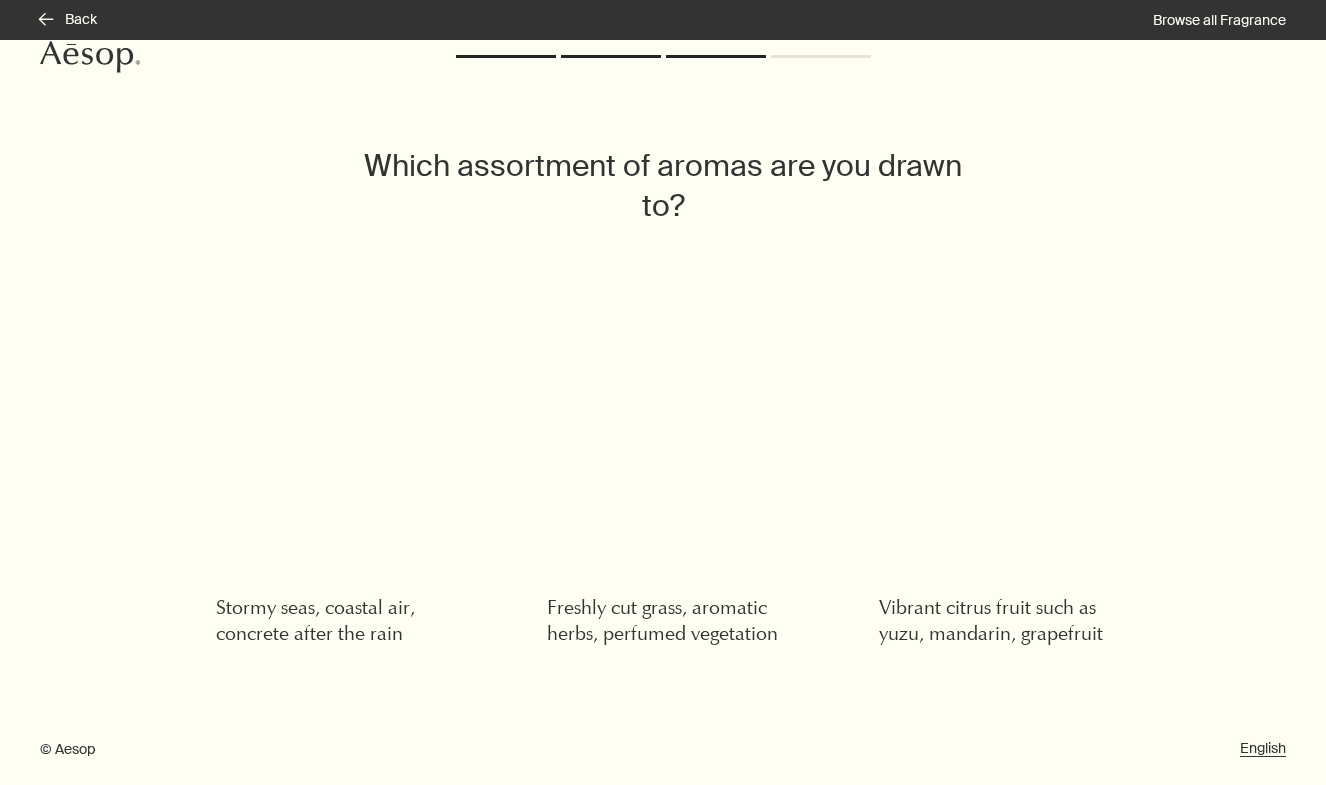scroll, scrollTop: 36, scrollLeft: 0, axis: vertical 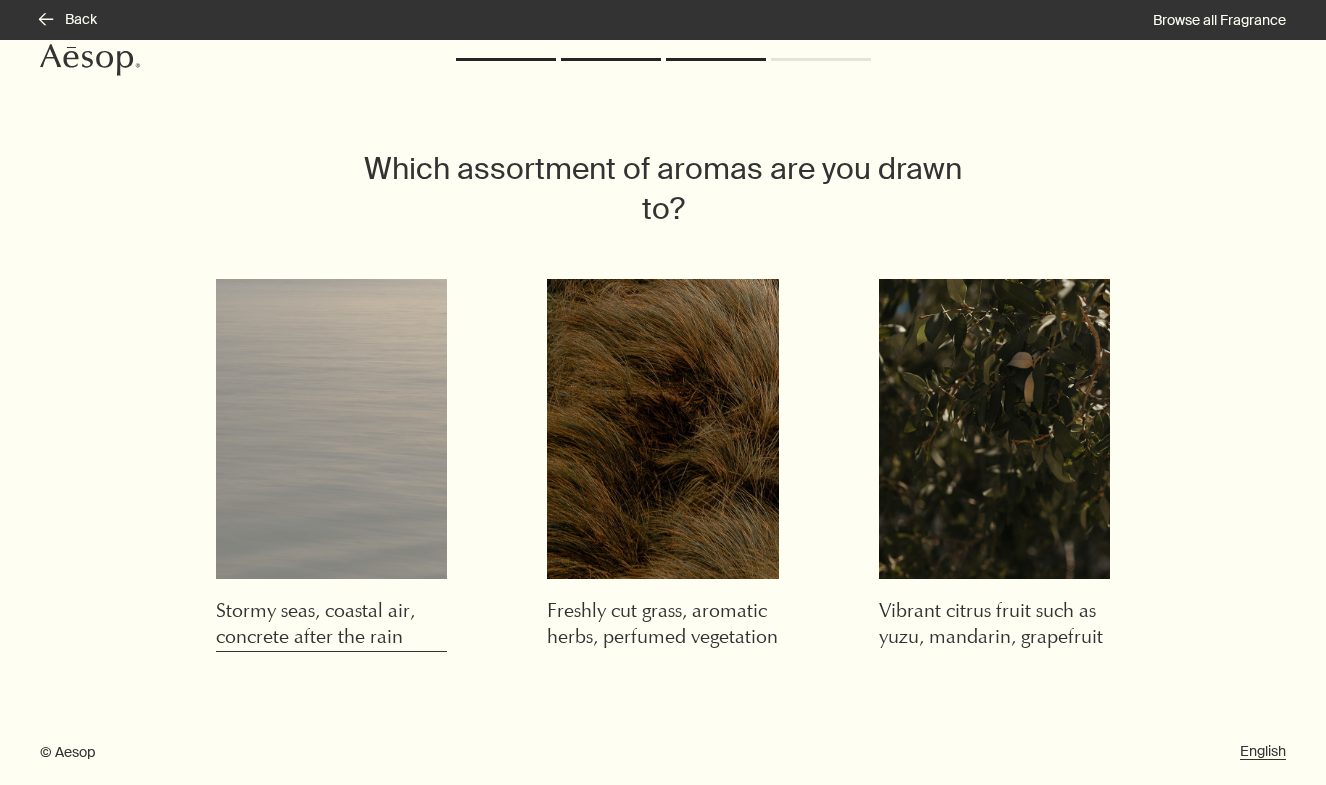 click at bounding box center (332, 429) 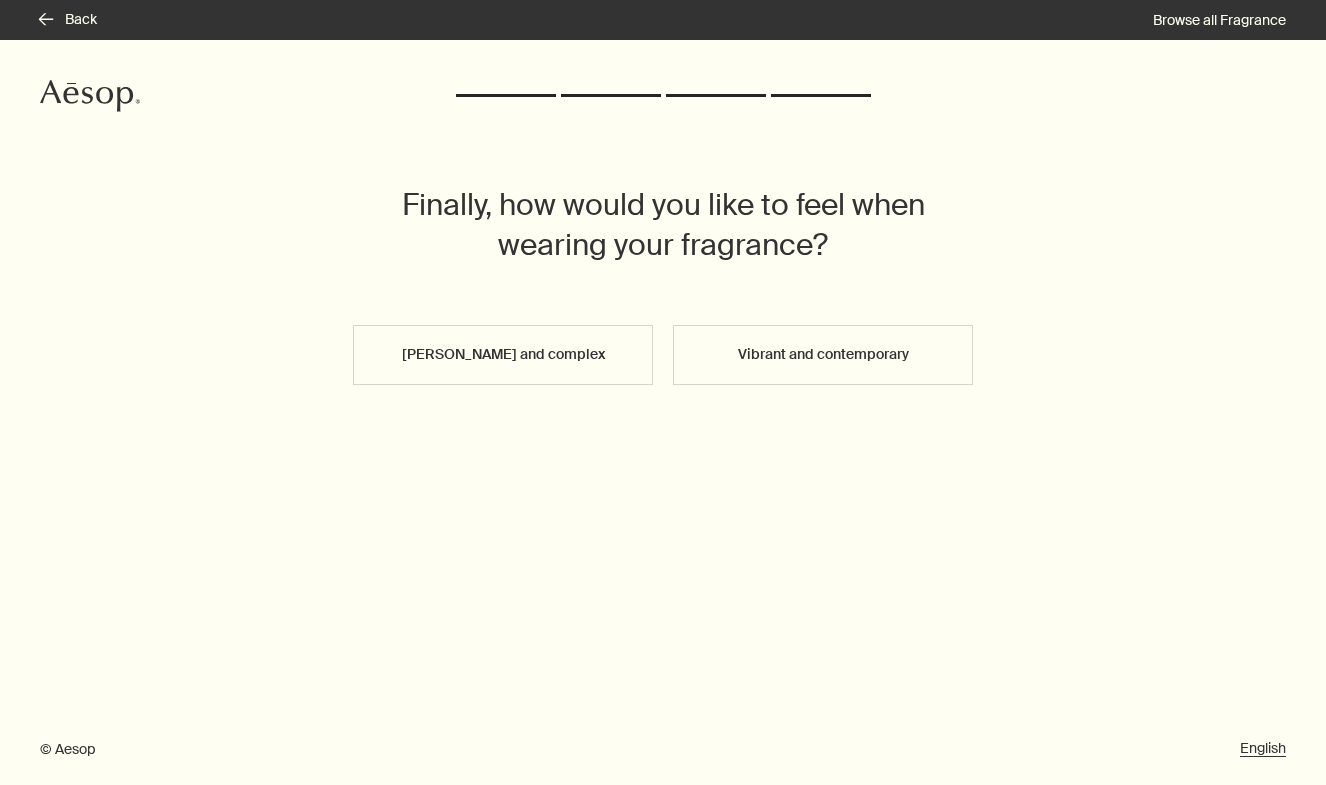 scroll, scrollTop: 0, scrollLeft: 0, axis: both 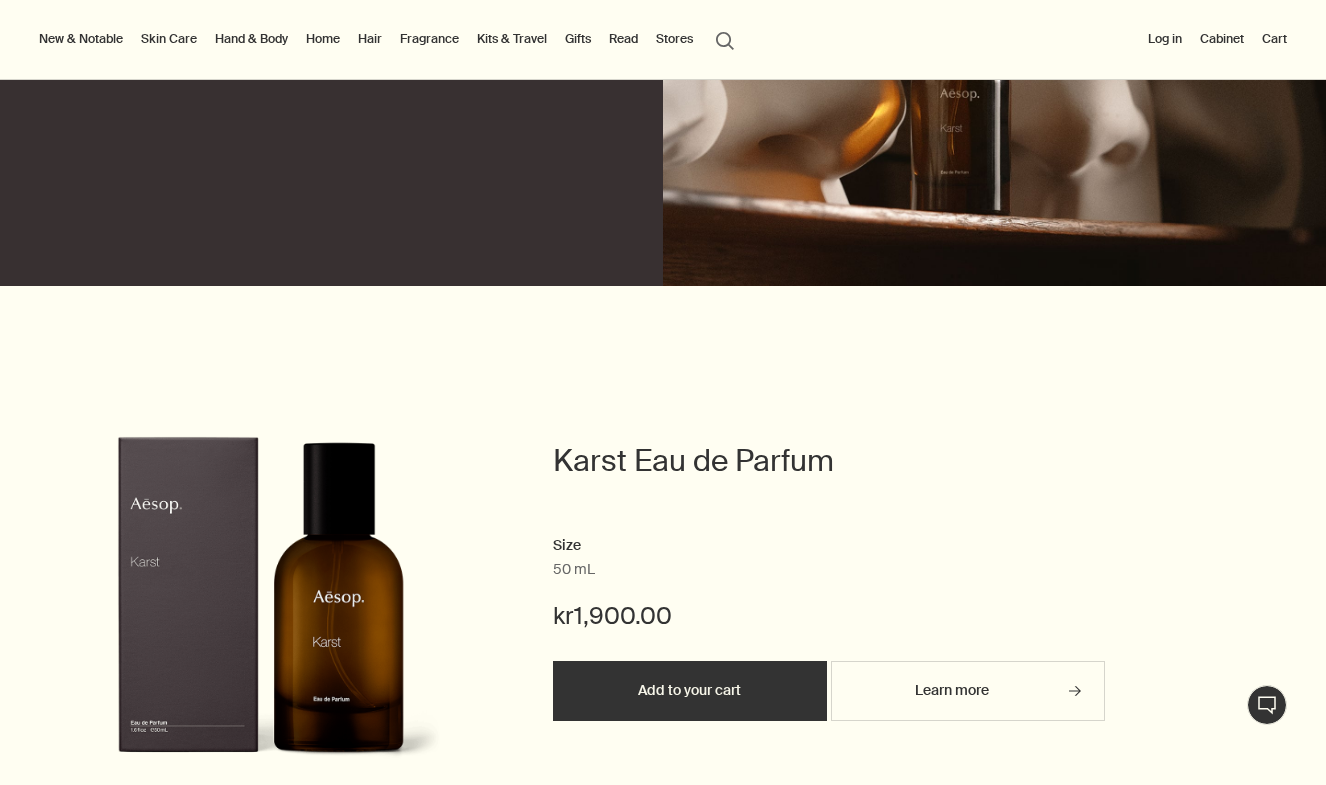 click on "Fragrance" at bounding box center [429, 39] 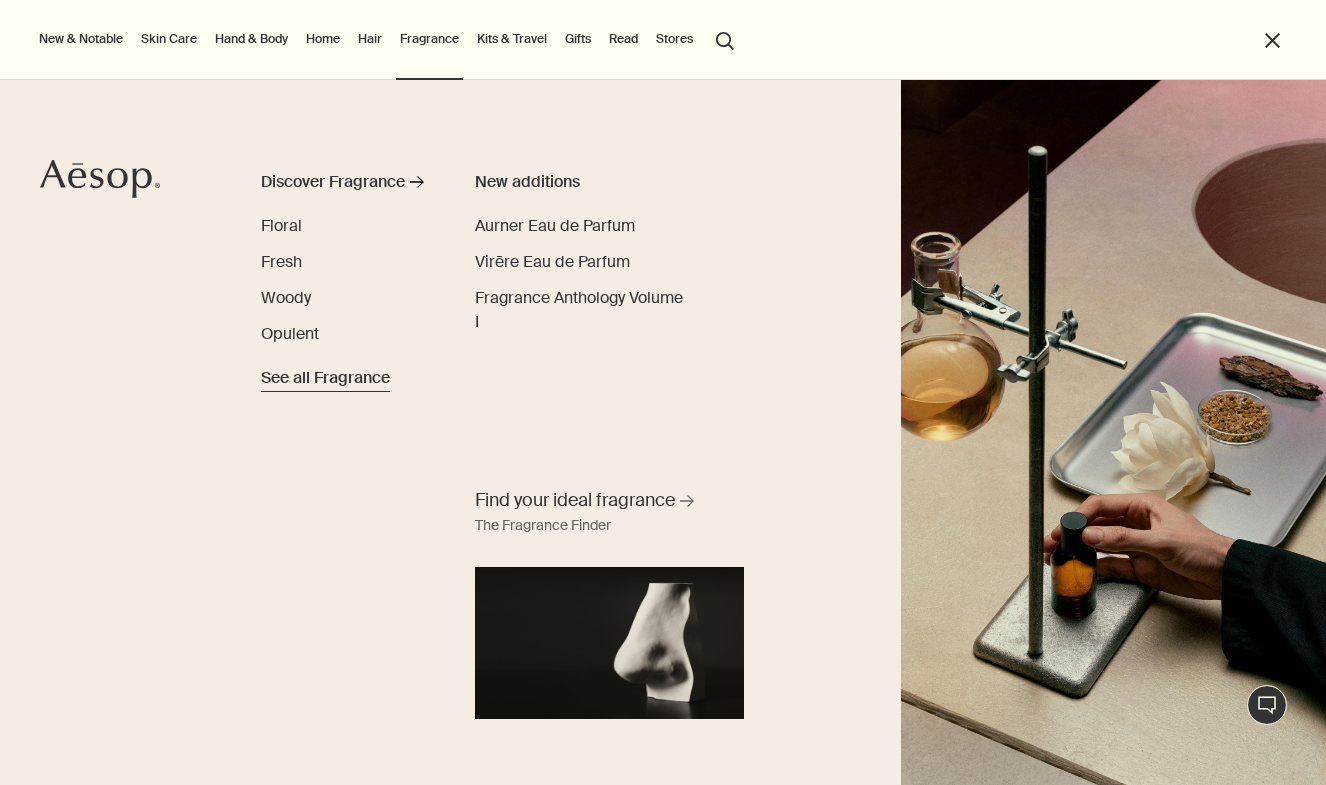 click on "See all Fragrance" at bounding box center (325, 378) 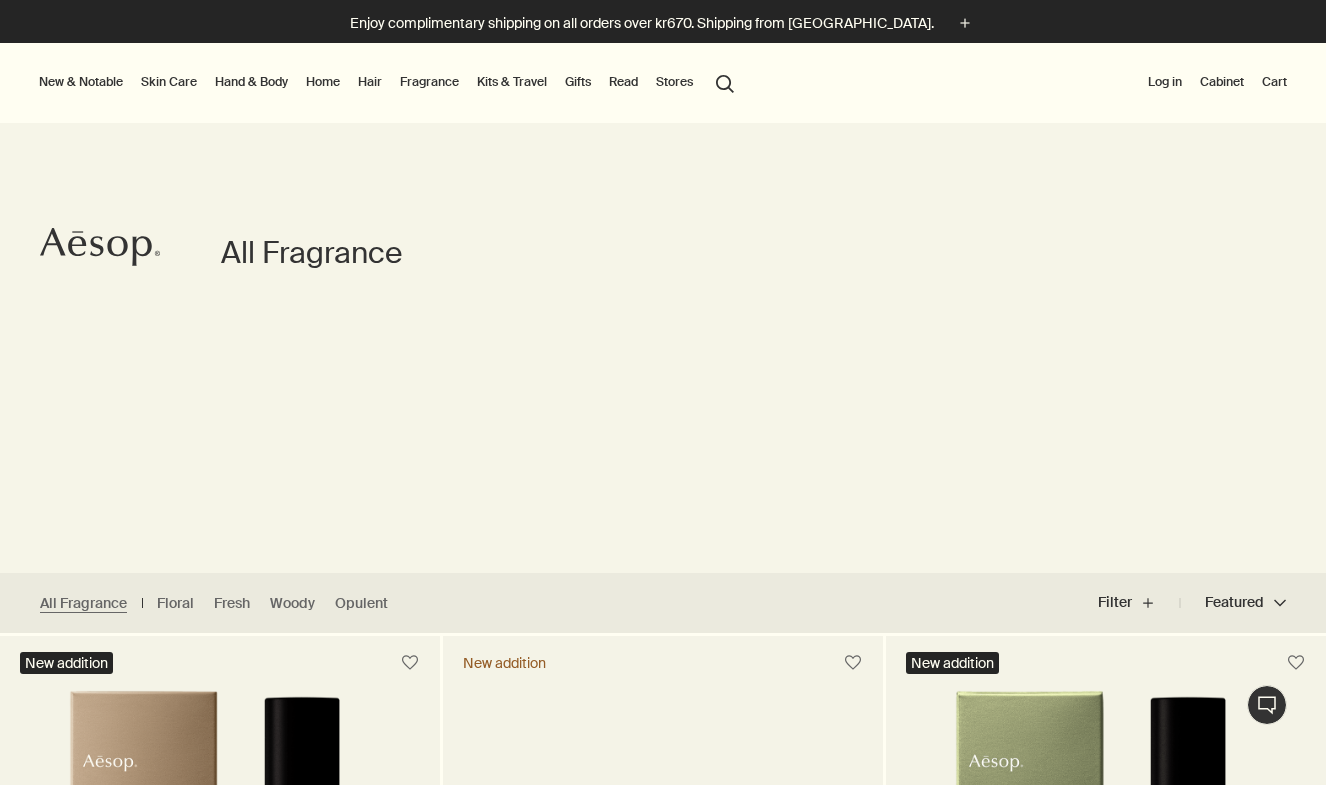 scroll, scrollTop: 0, scrollLeft: 0, axis: both 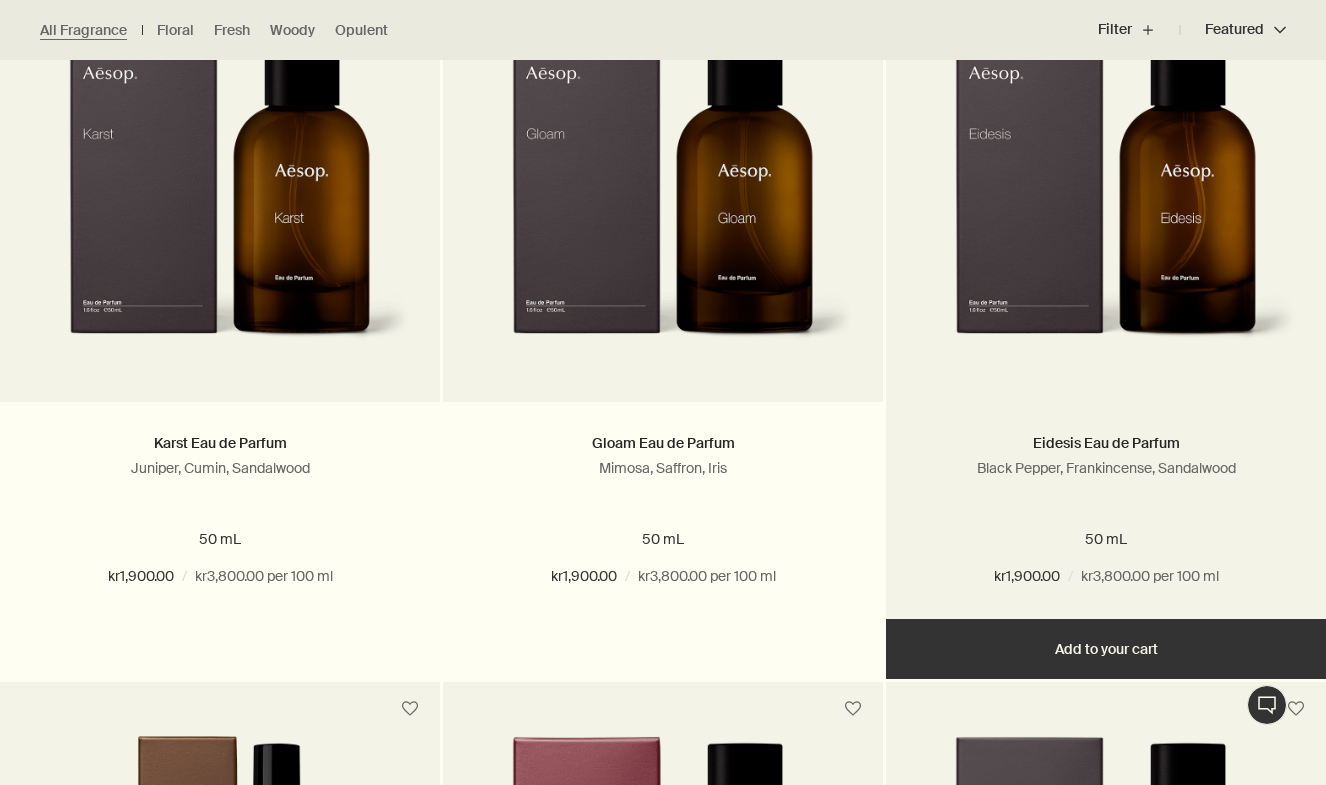 click on "Add Add to your cart" at bounding box center (1106, 649) 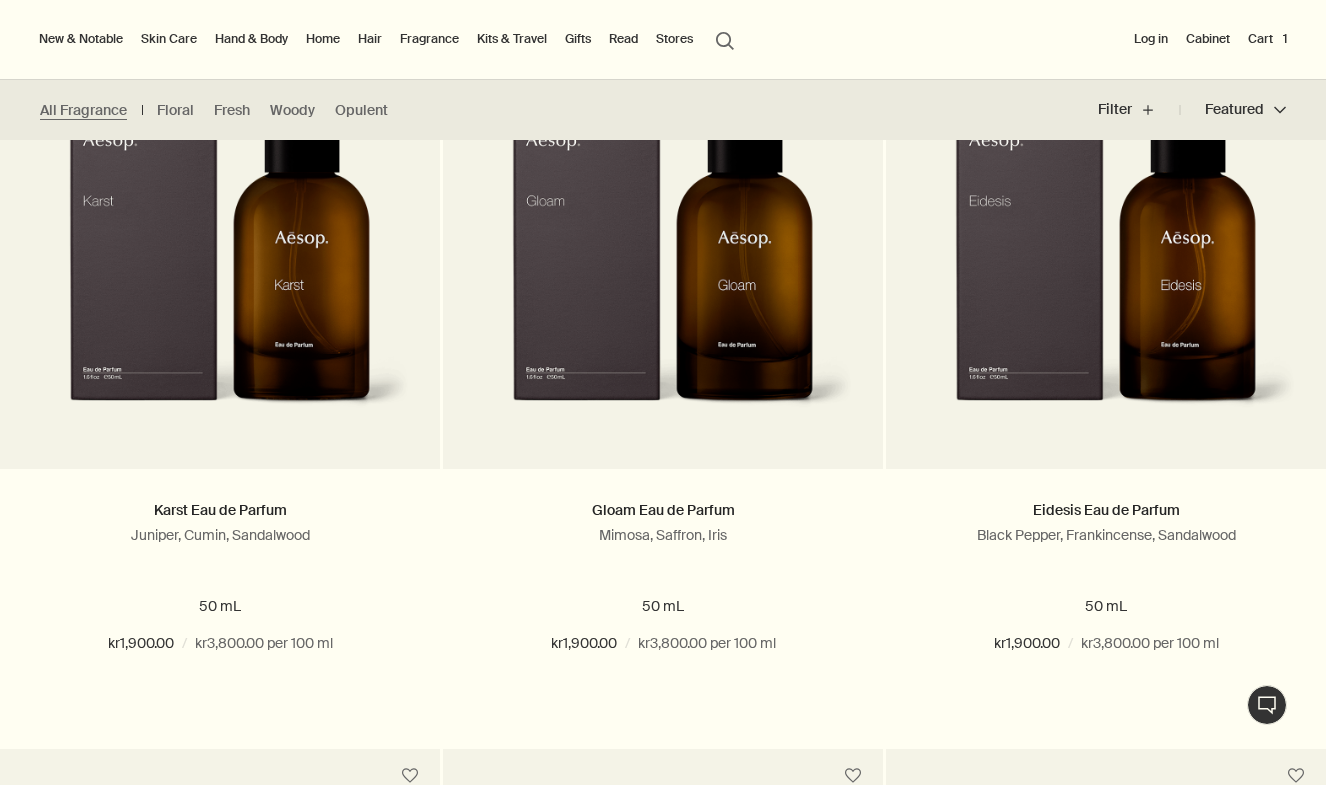 scroll, scrollTop: 3514, scrollLeft: 0, axis: vertical 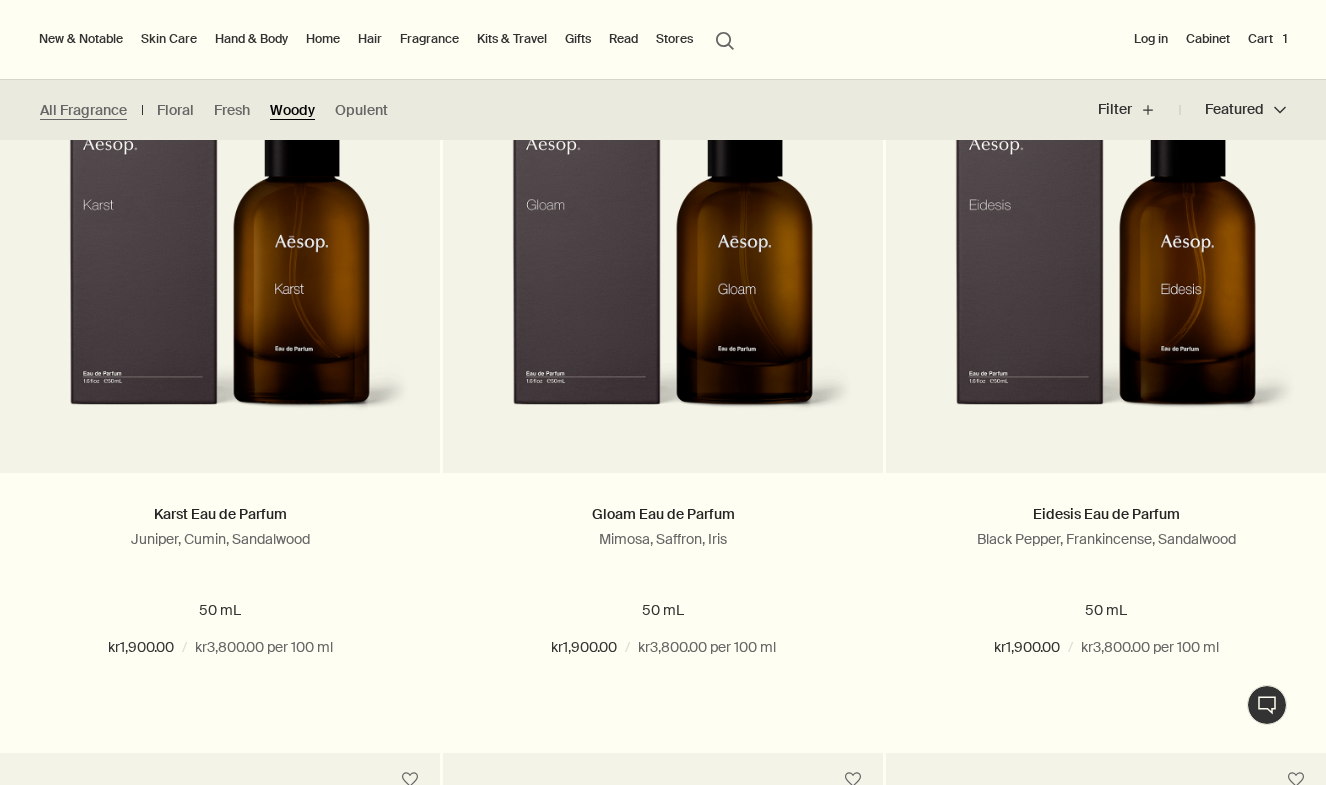 click on "Woody" at bounding box center (292, 110) 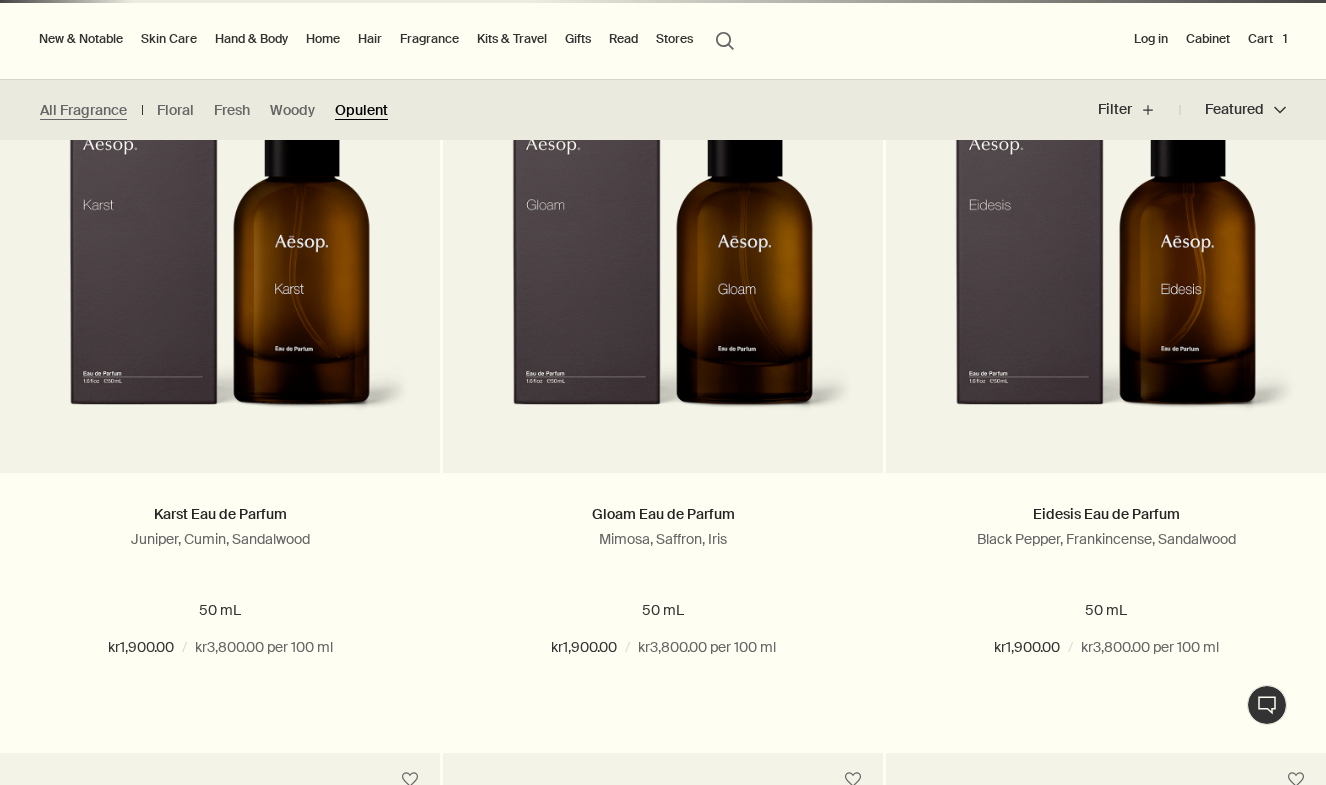 click on "Opulent" at bounding box center (361, 110) 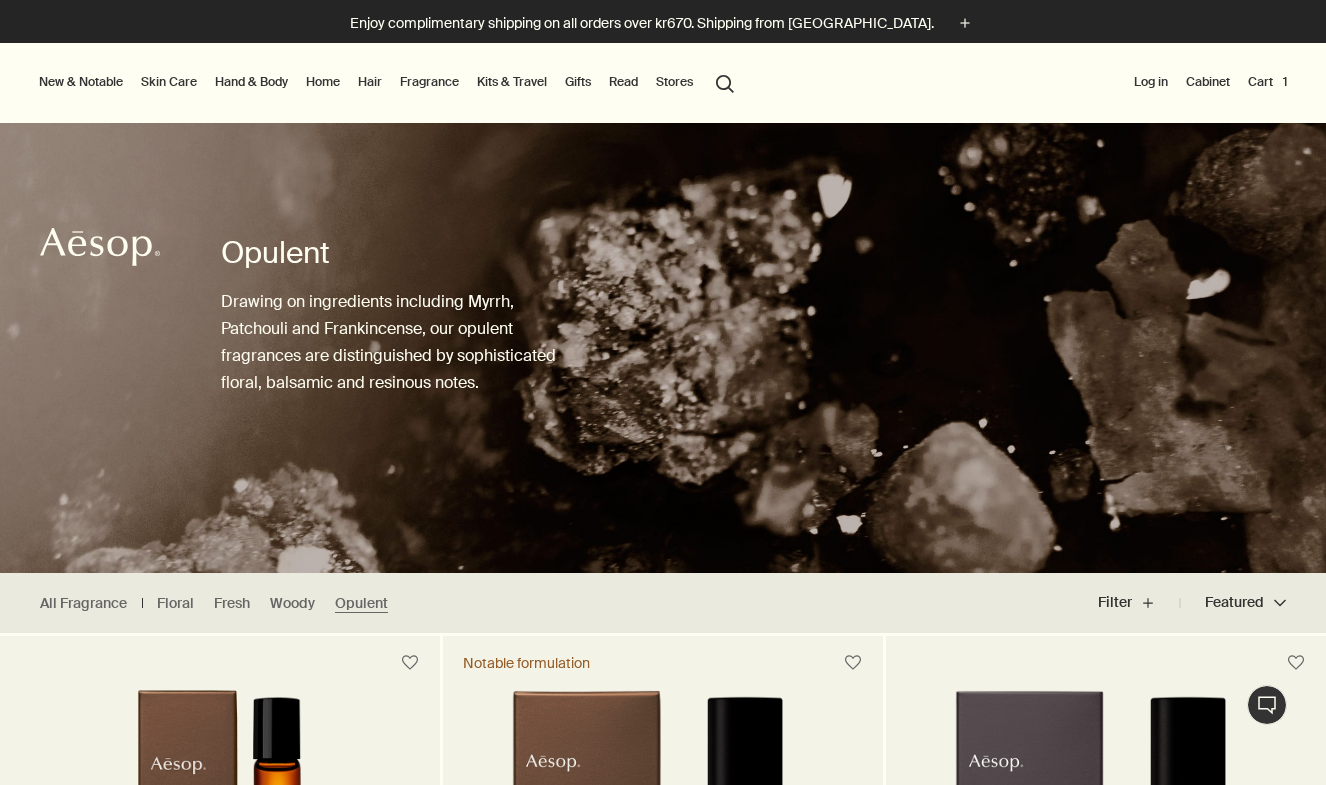 scroll, scrollTop: 0, scrollLeft: 0, axis: both 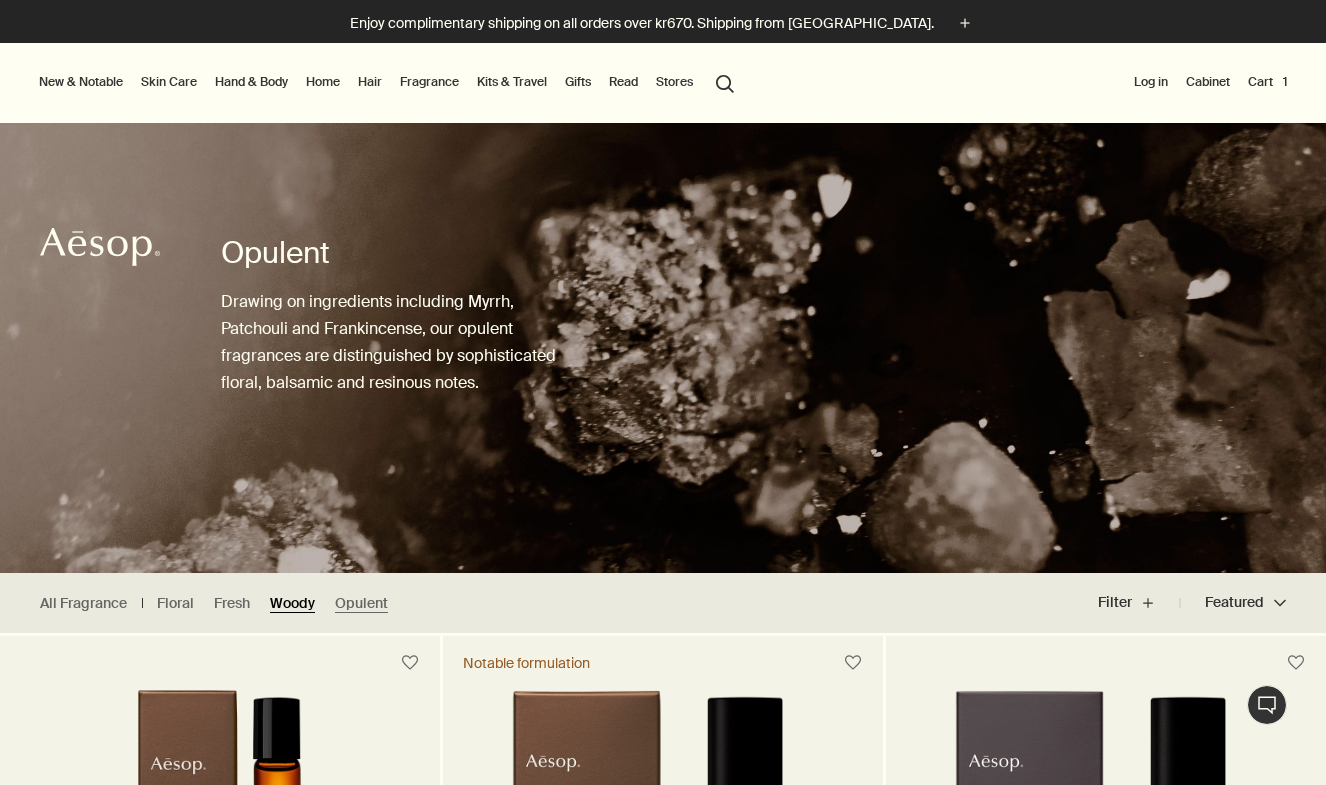 click on "Woody" at bounding box center [292, 603] 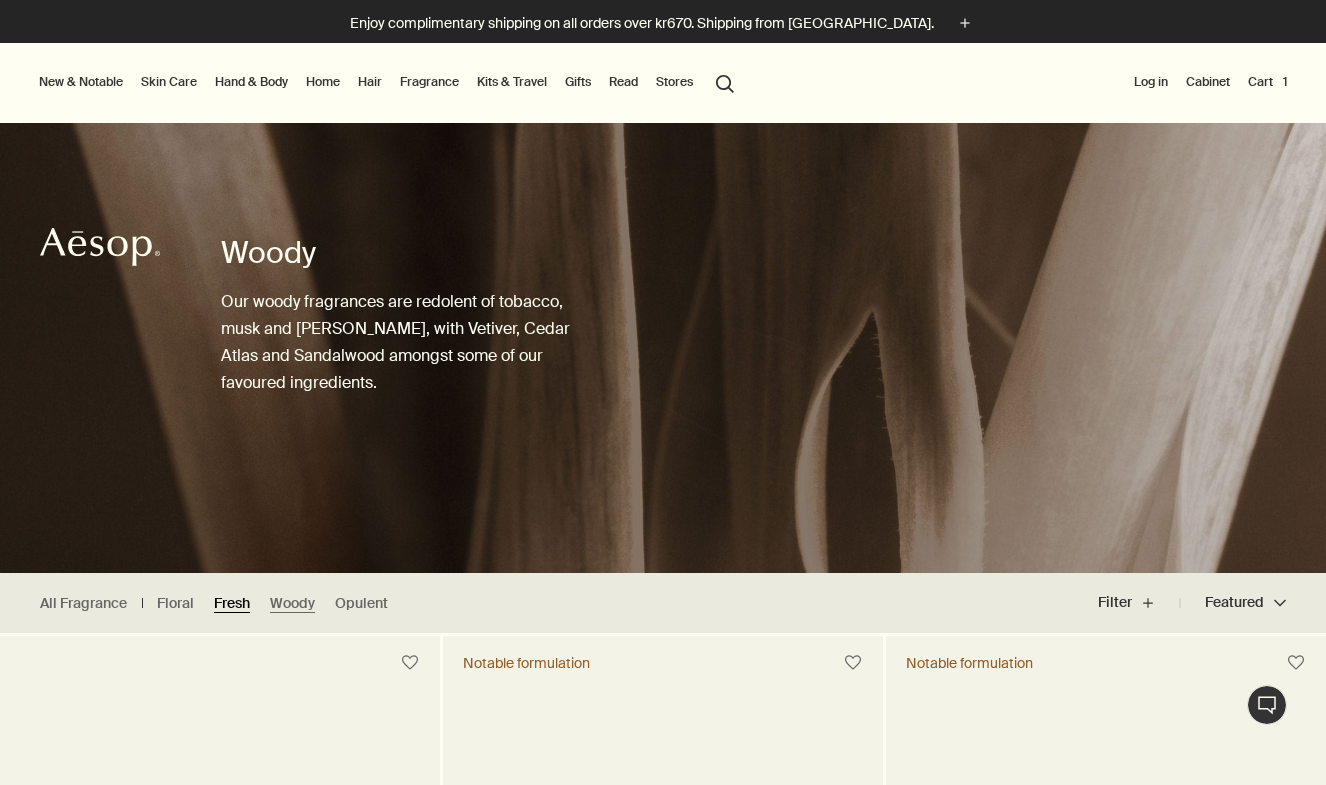 click on "Fresh" at bounding box center (232, 603) 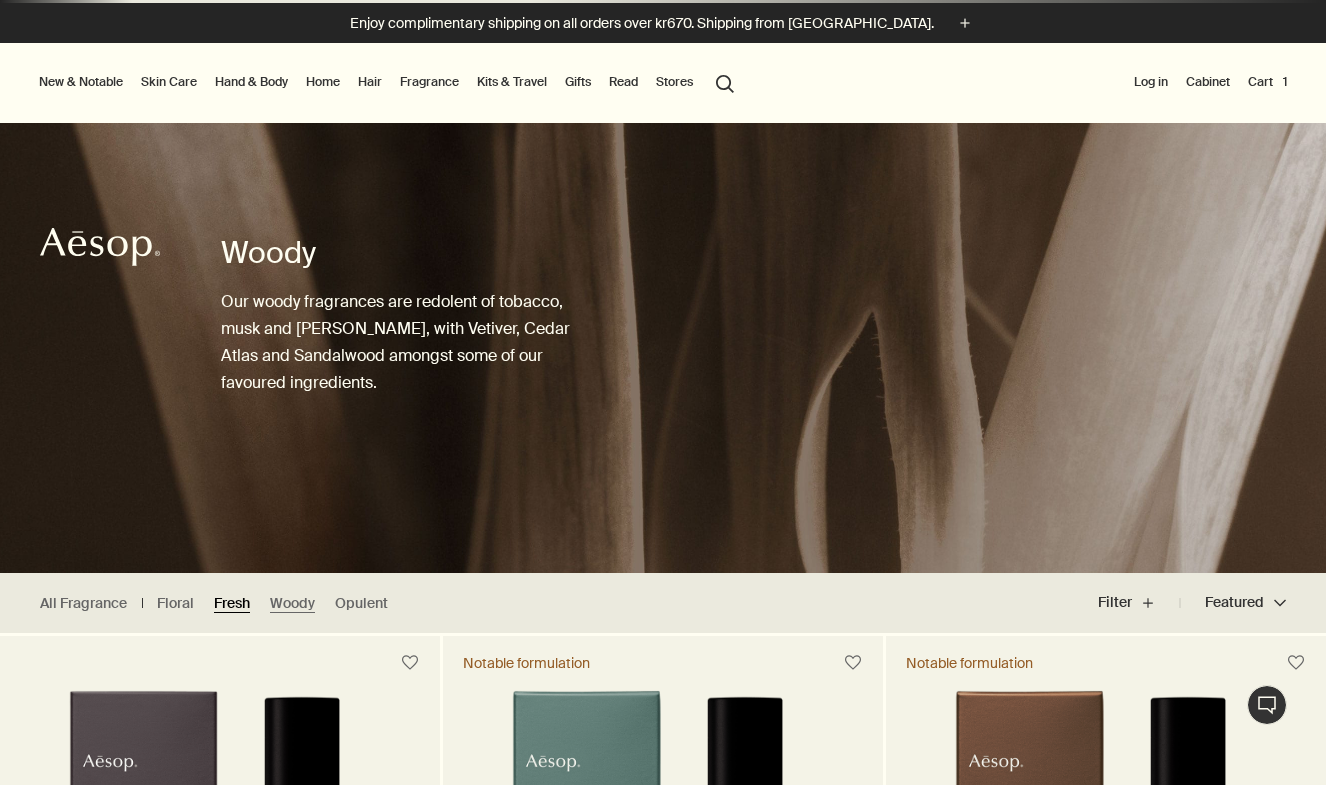 click on "Fresh" at bounding box center (232, 603) 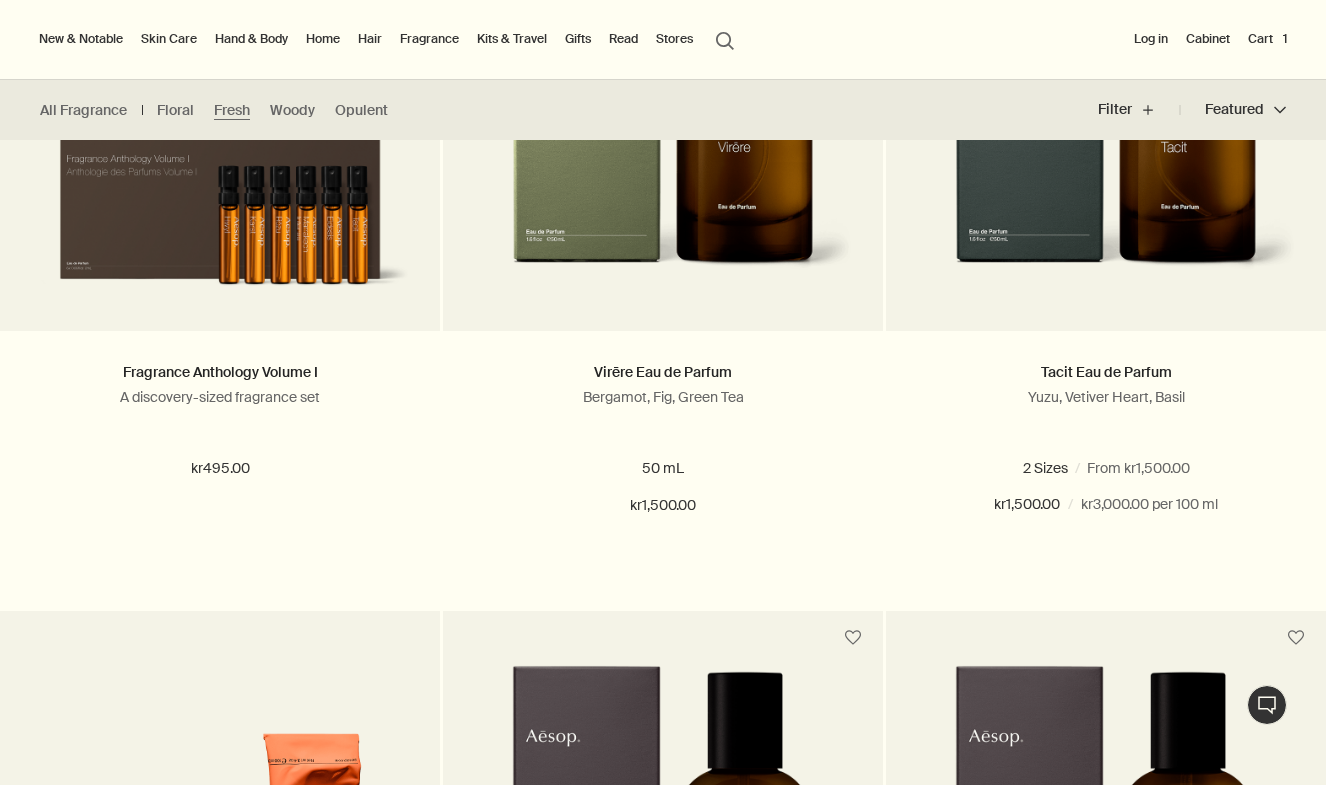 scroll, scrollTop: 750, scrollLeft: 0, axis: vertical 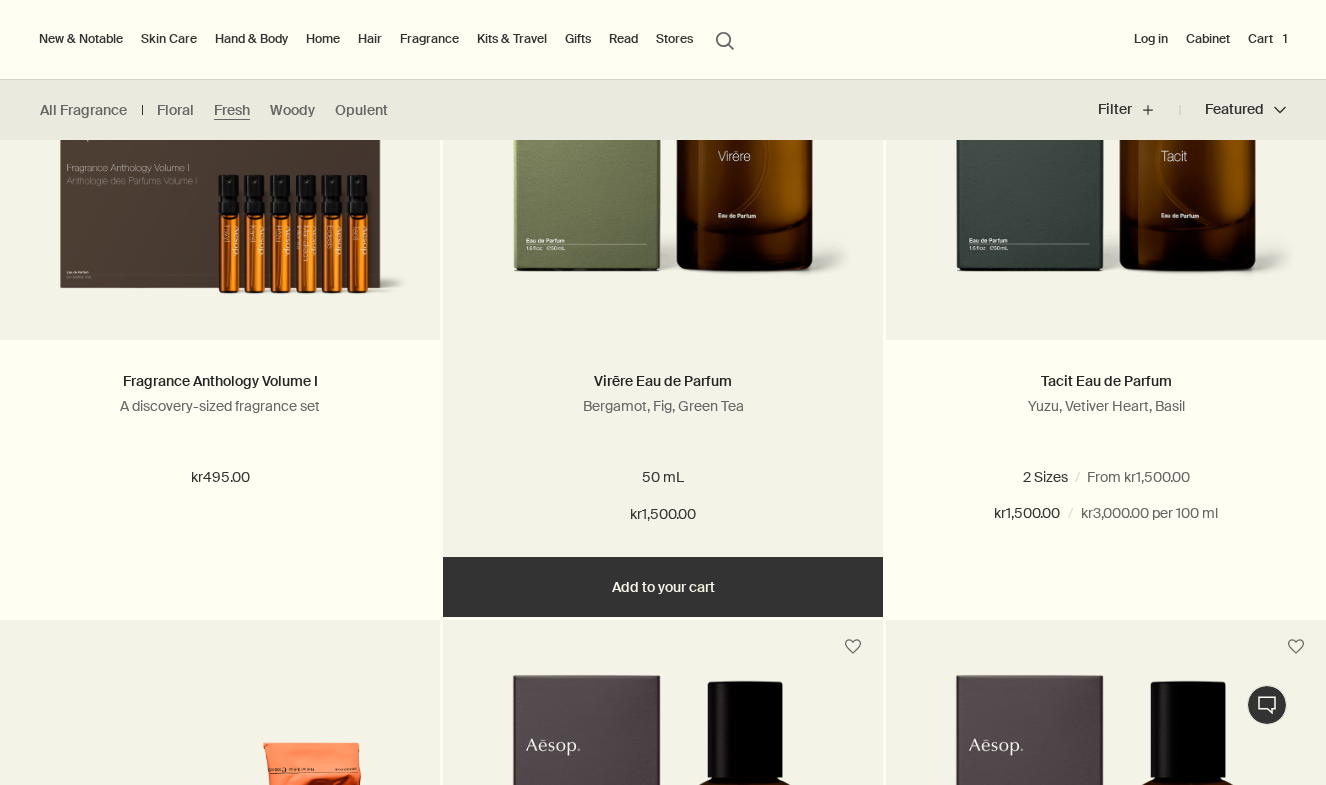 click at bounding box center [662, 125] 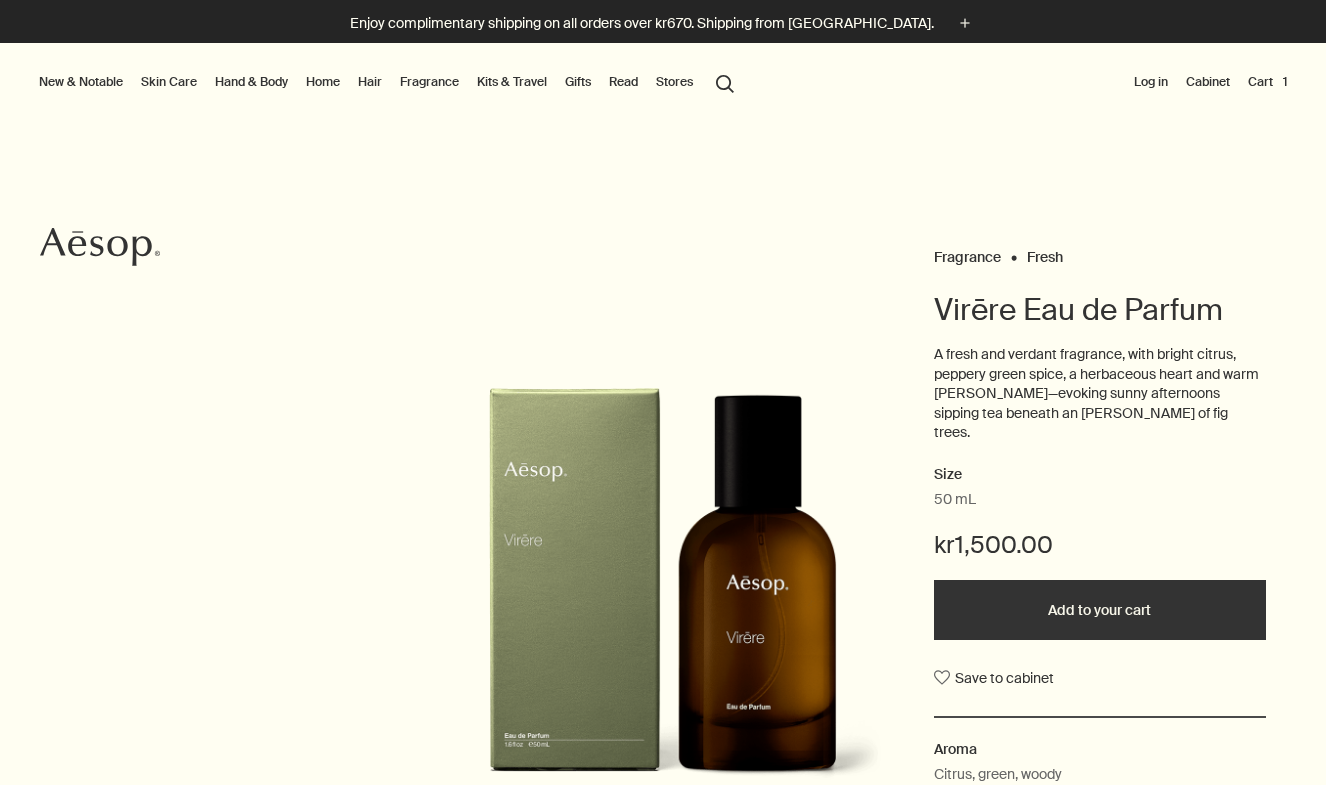 scroll, scrollTop: 122, scrollLeft: 0, axis: vertical 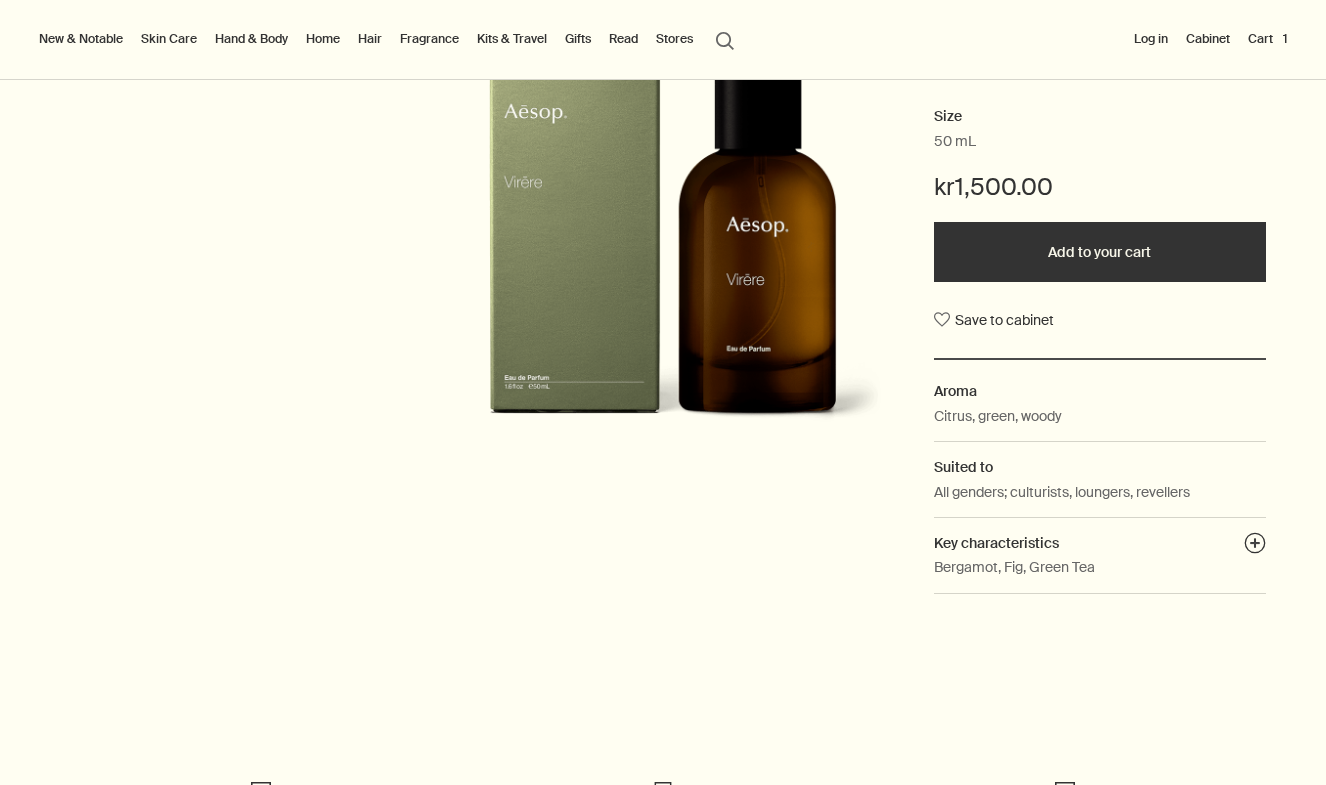 click on "Add to your cart" at bounding box center [1100, 252] 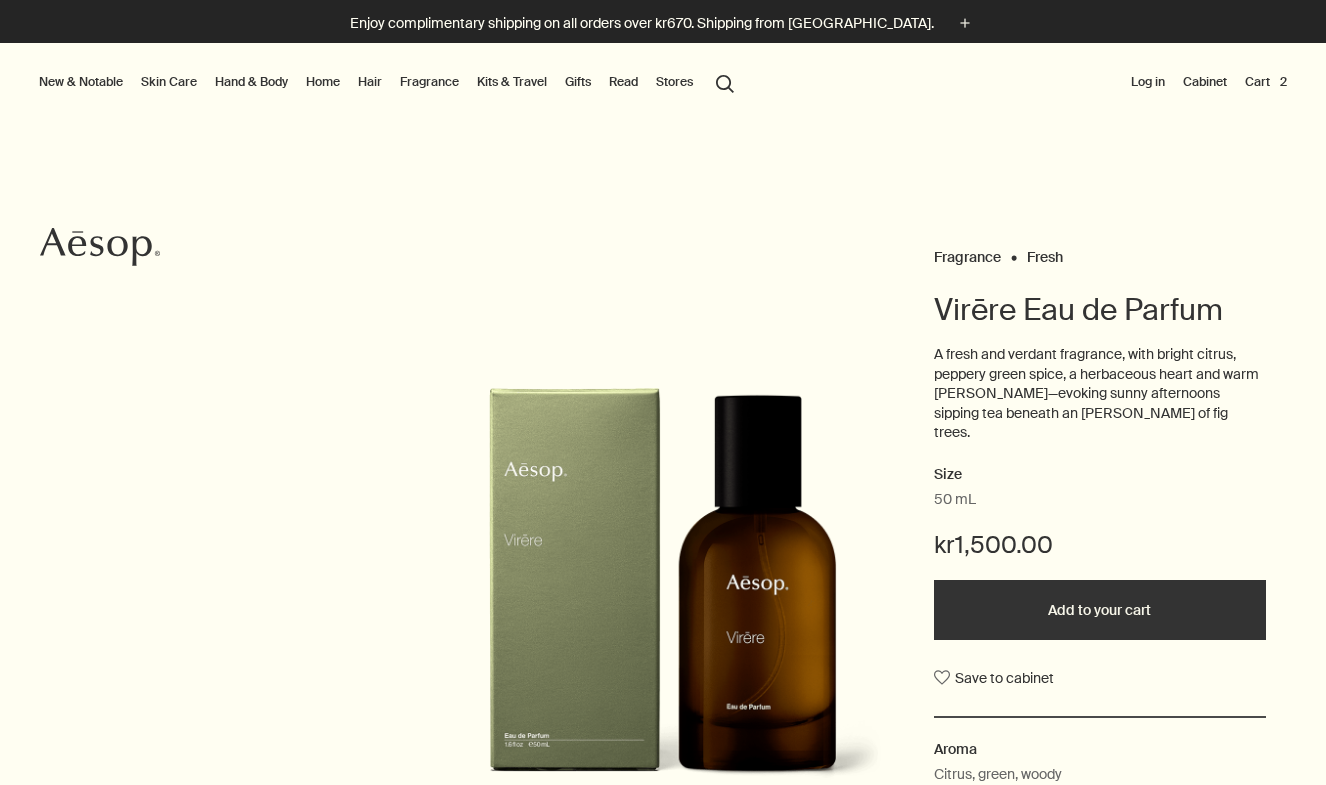 scroll, scrollTop: 0, scrollLeft: 0, axis: both 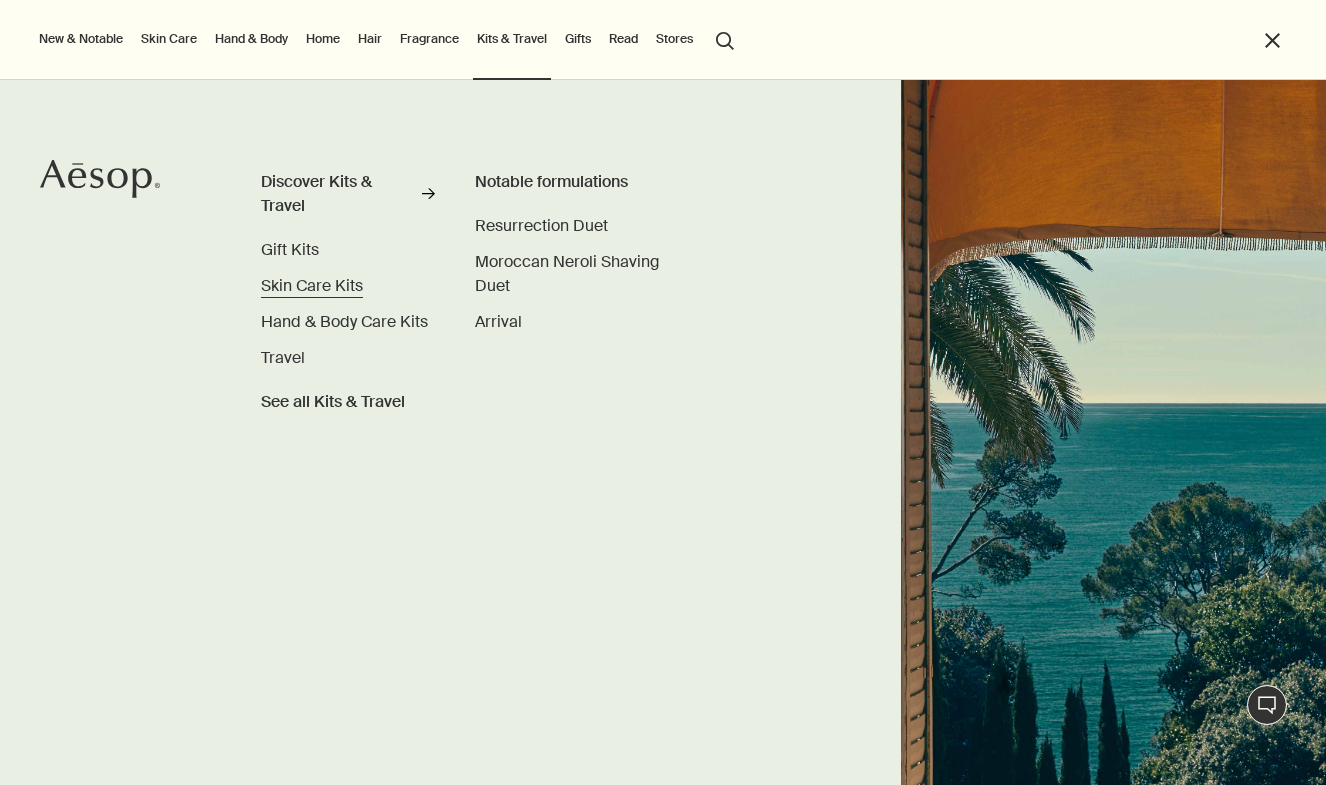 click on "Skin Care Kits" at bounding box center (312, 285) 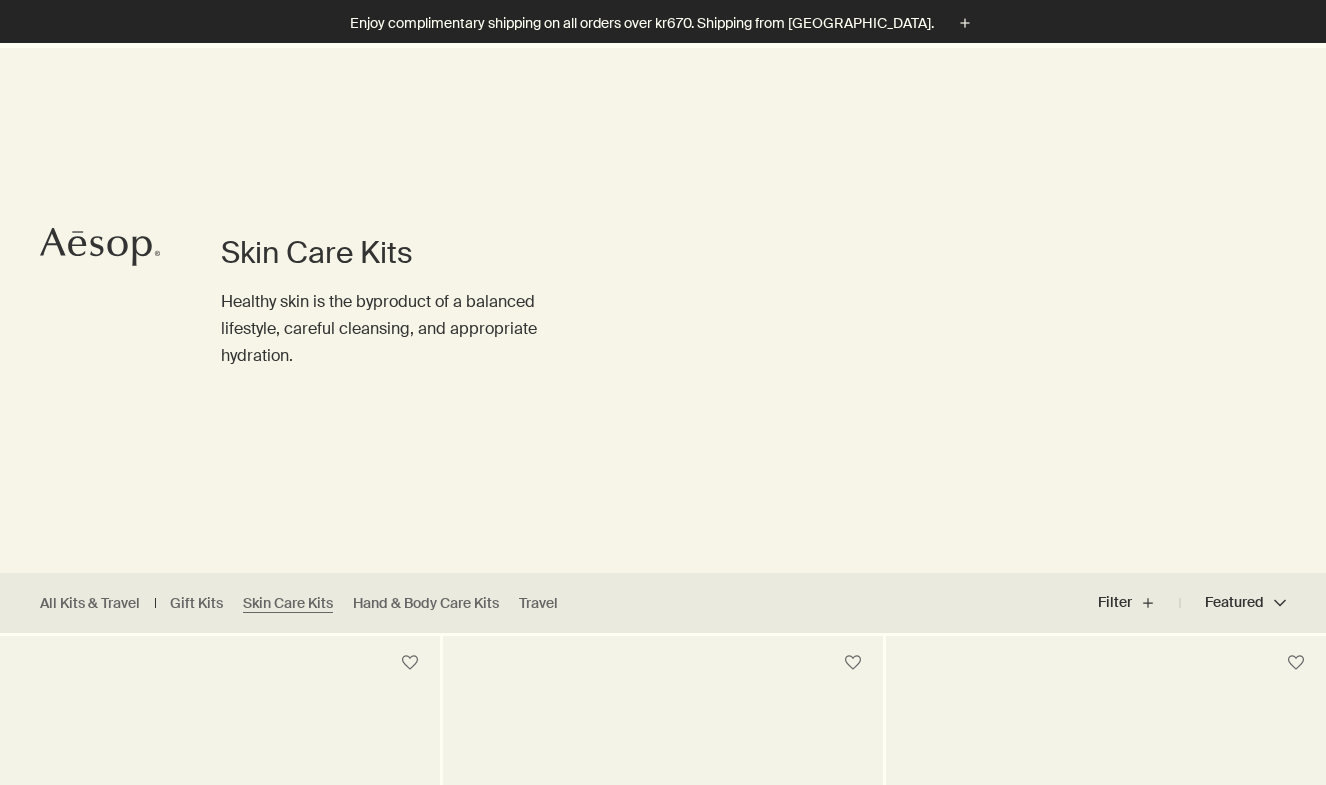 scroll, scrollTop: 413, scrollLeft: 0, axis: vertical 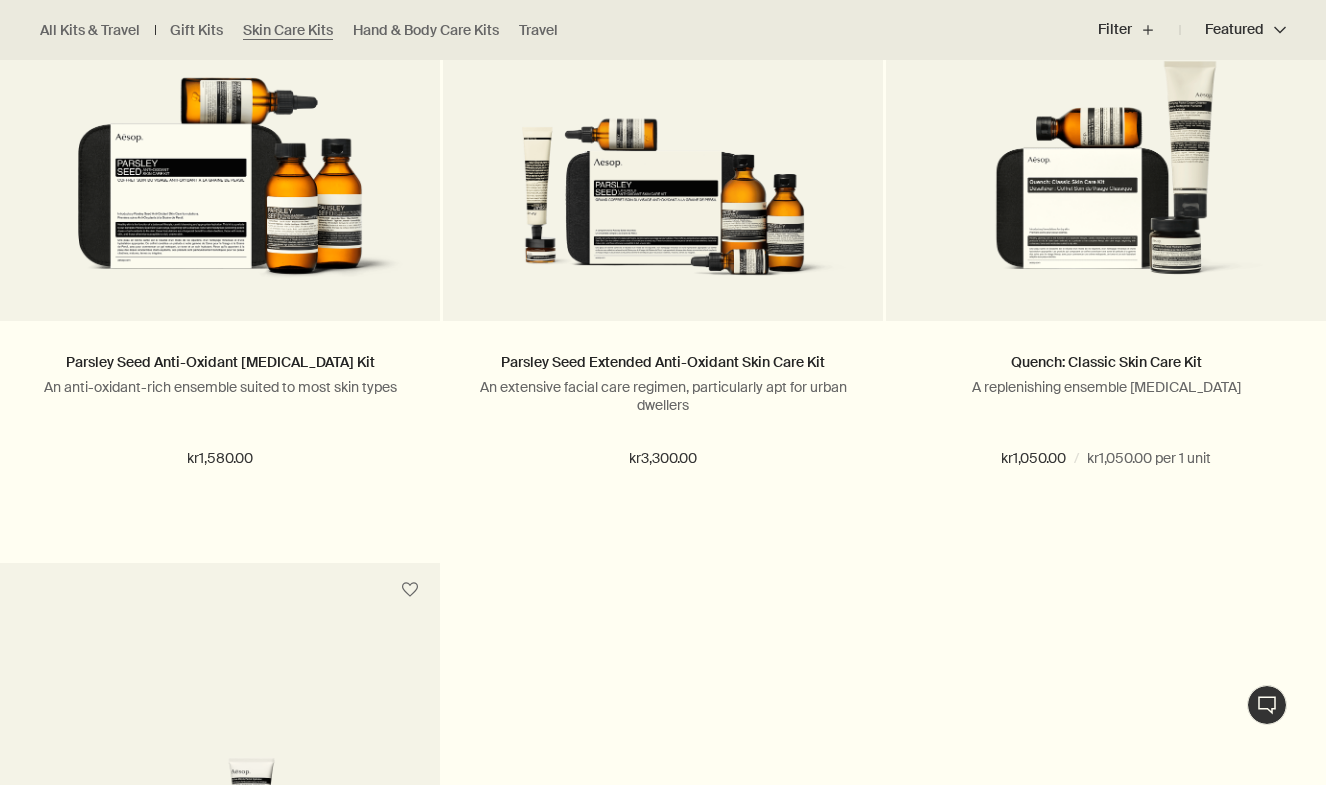 click at bounding box center (220, 802) 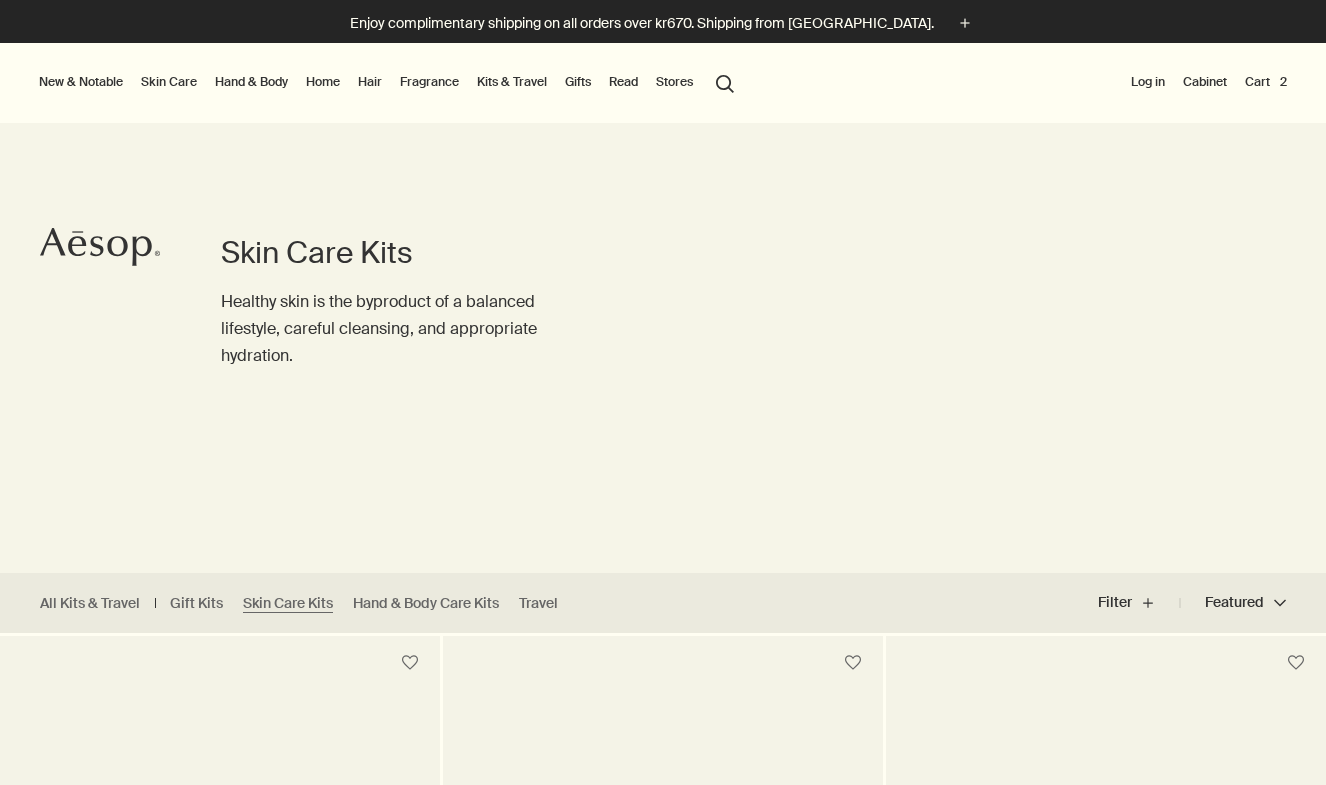 scroll, scrollTop: -15, scrollLeft: 0, axis: vertical 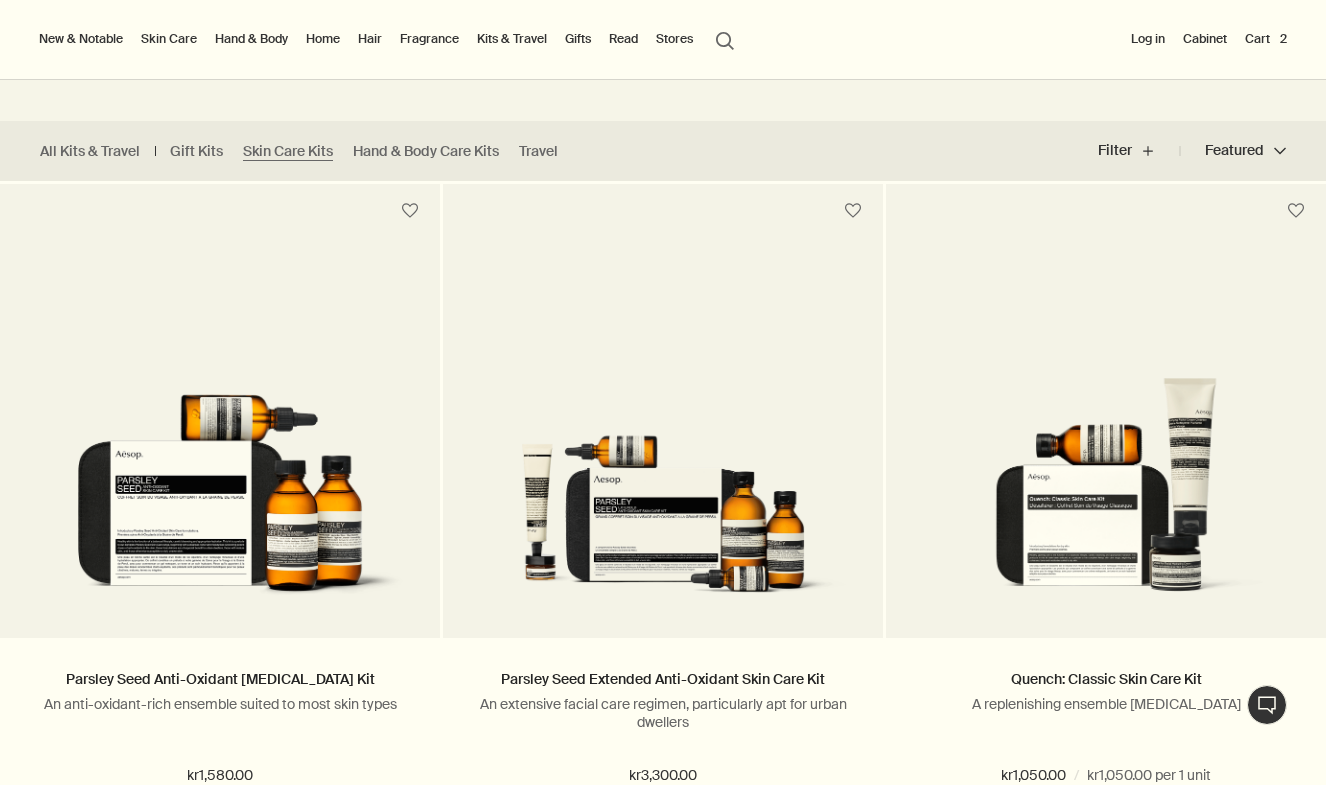 click on "Skin Care" at bounding box center [169, 39] 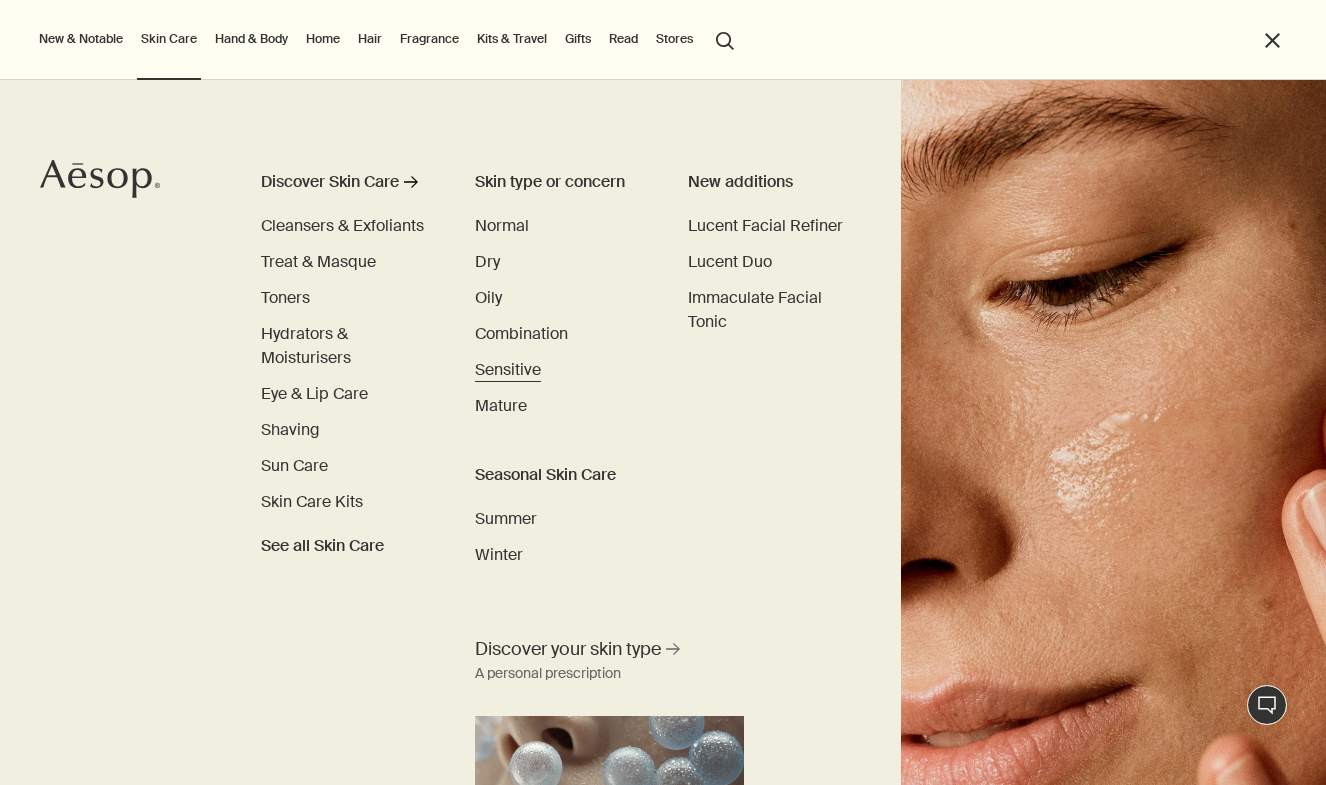 click on "Sensitive" at bounding box center (508, 369) 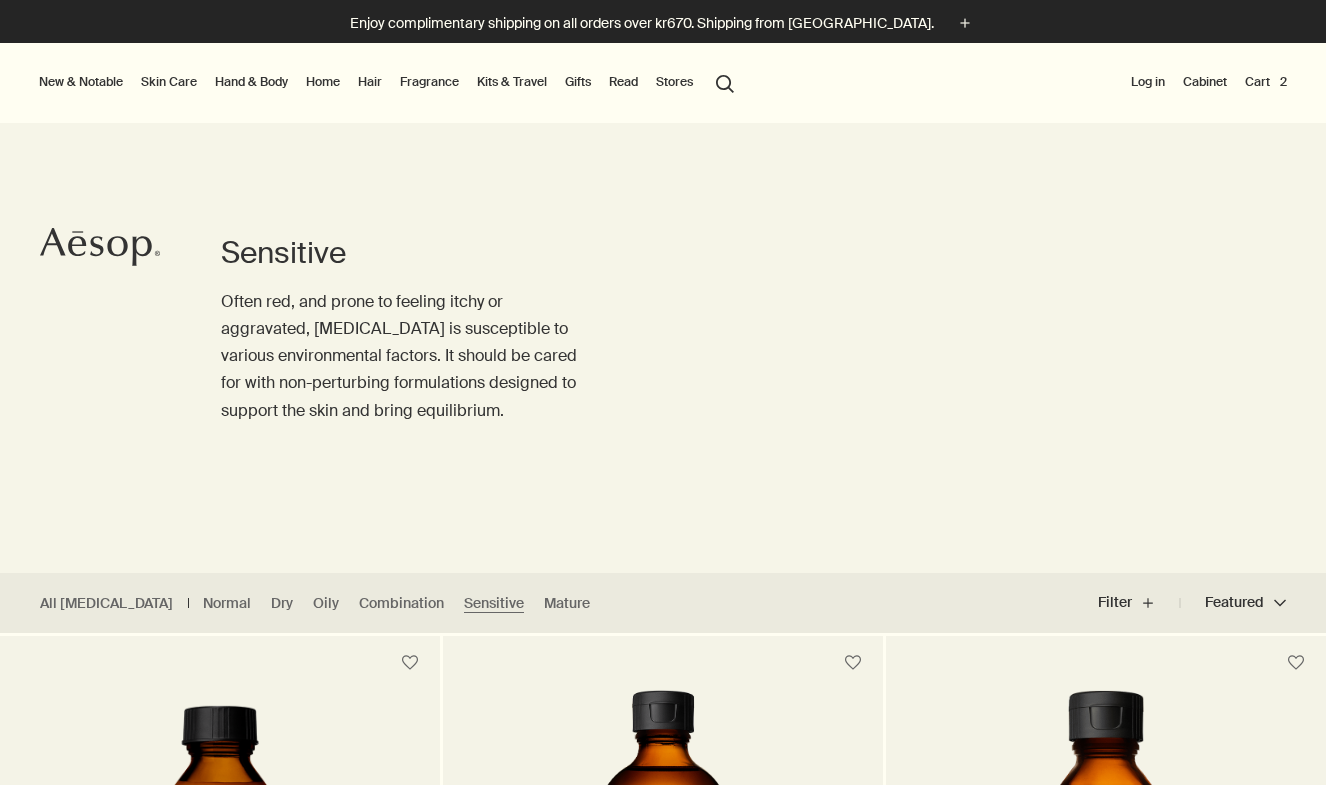 scroll, scrollTop: 0, scrollLeft: 0, axis: both 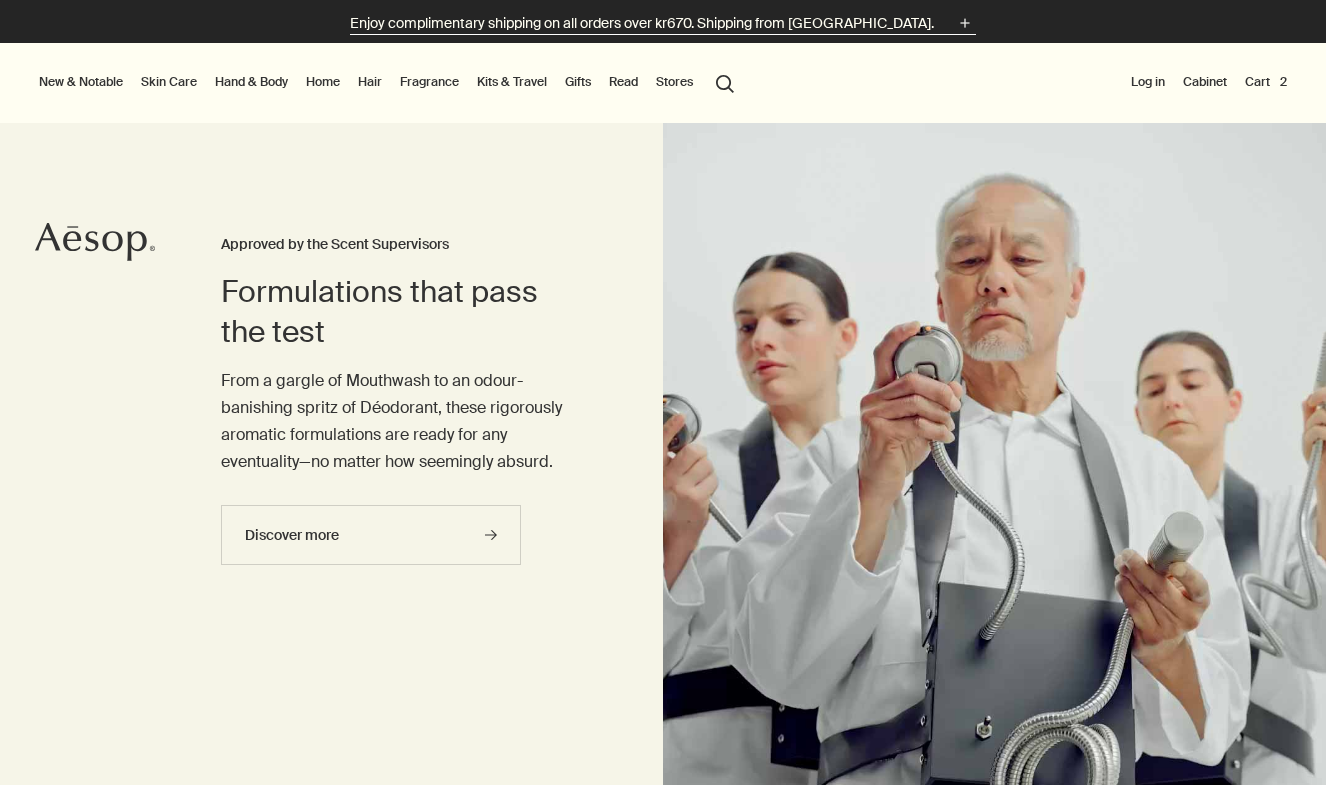 click on "Enjoy complimentary shipping on all orders over kr670. Shipping from [GEOGRAPHIC_DATA]." at bounding box center (642, 23) 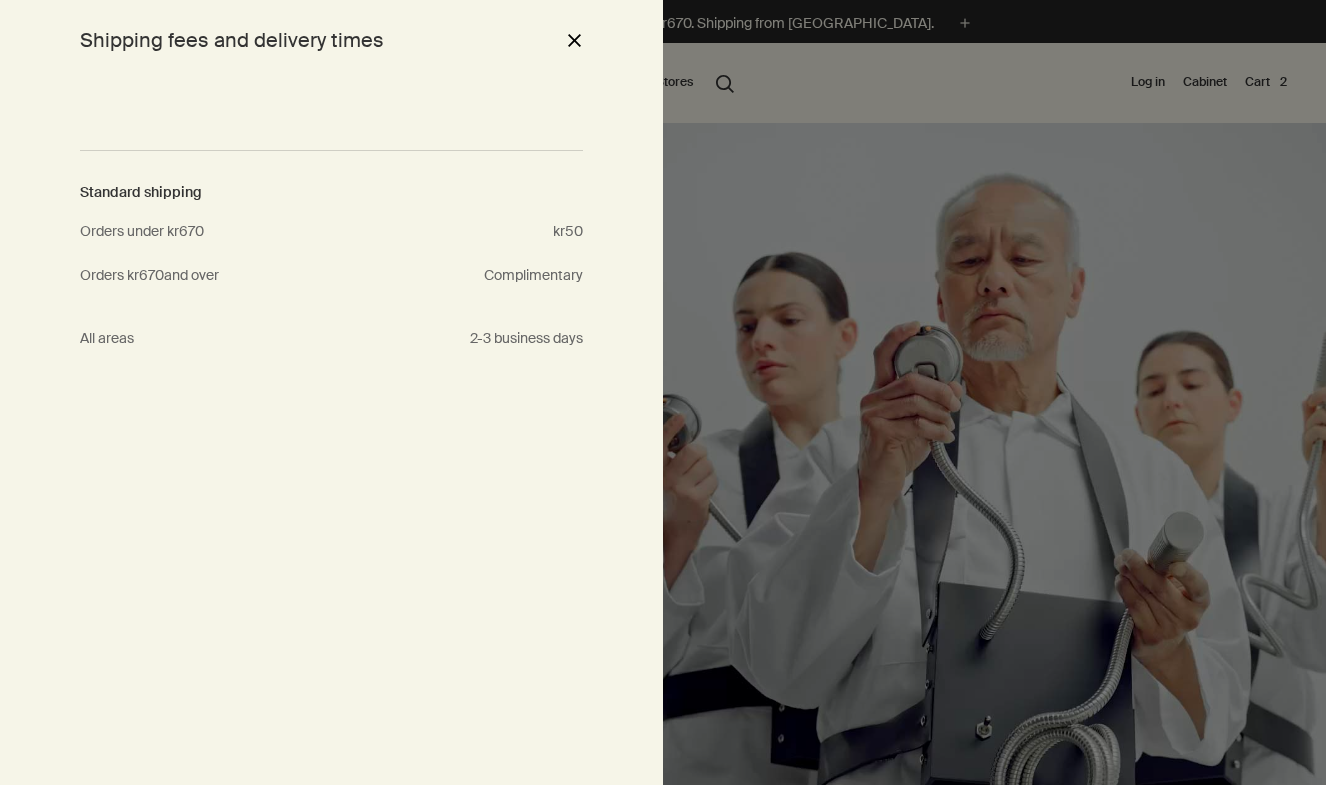 click at bounding box center [663, 392] 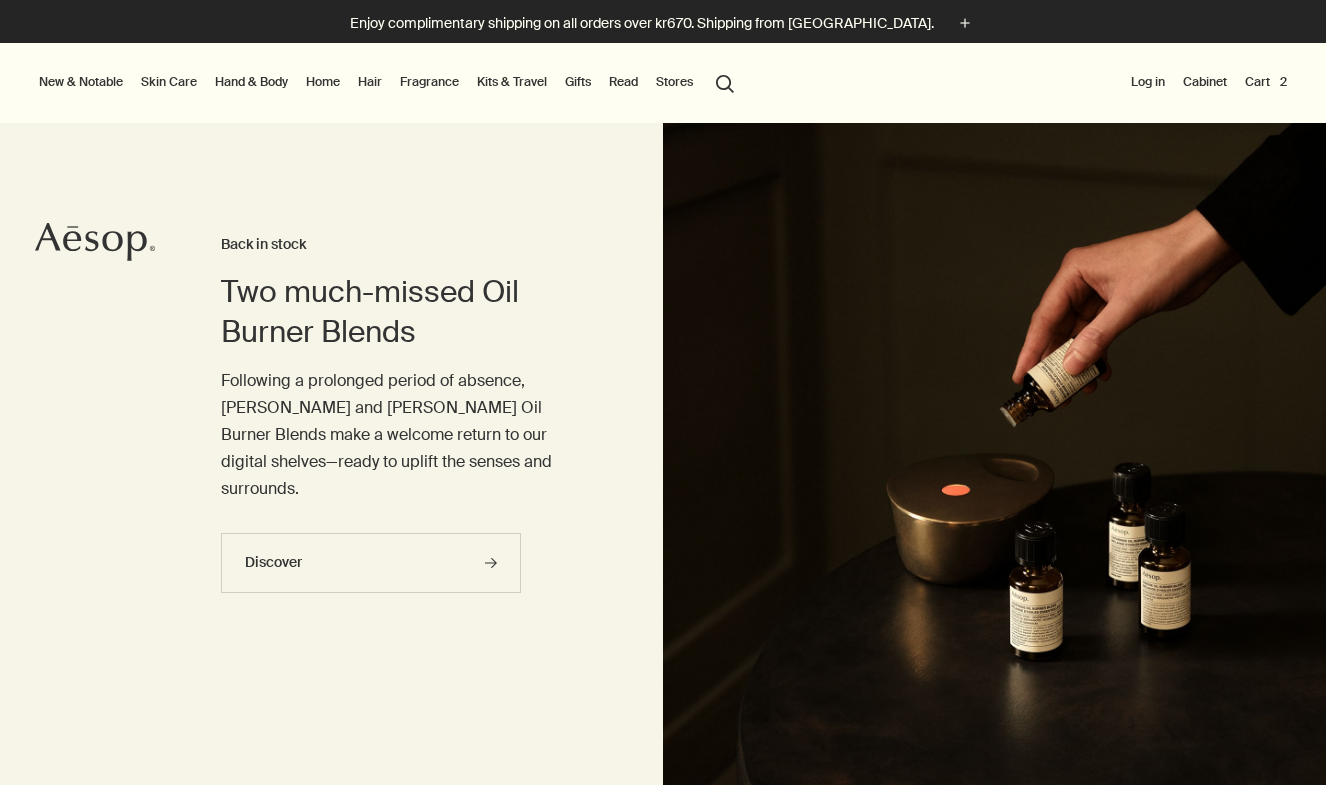 click on "Stores" at bounding box center [674, 82] 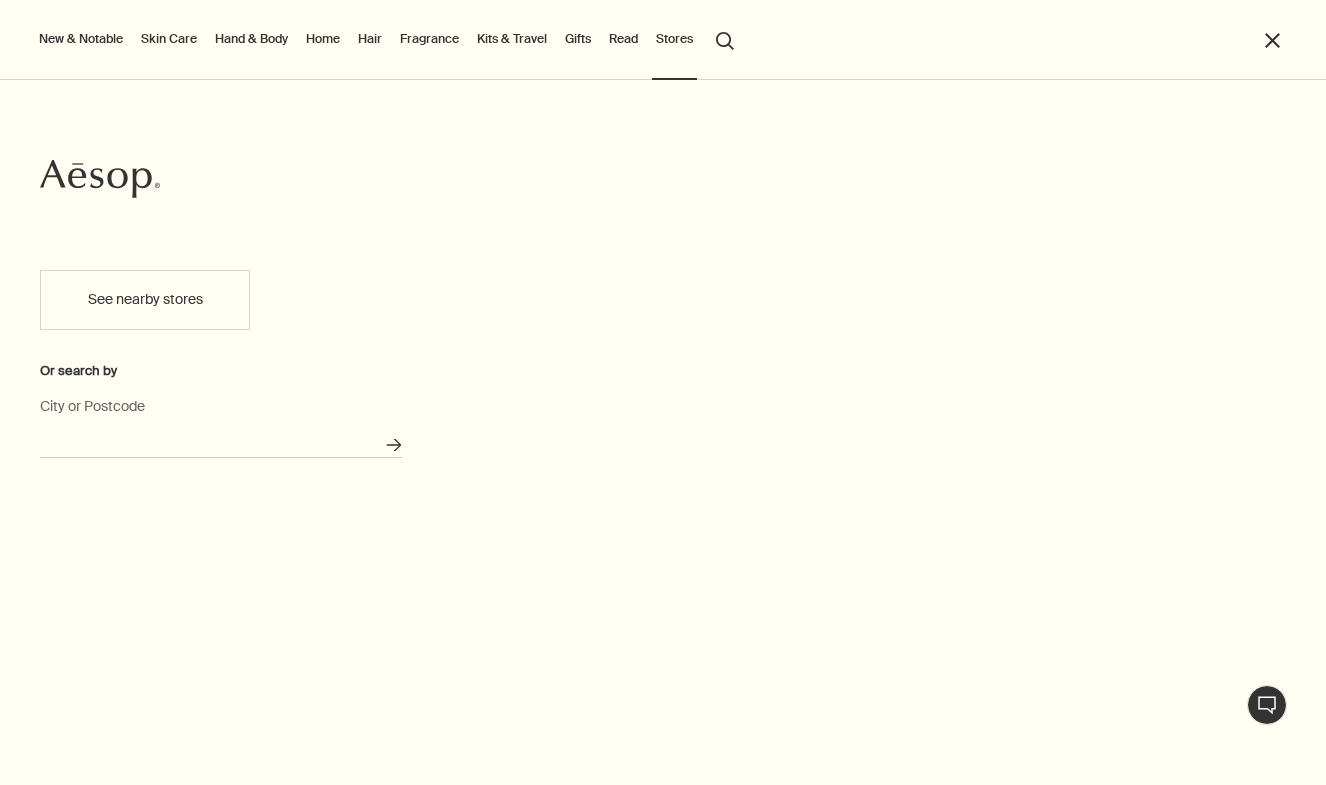 click on "City or Postcode" at bounding box center (221, 442) 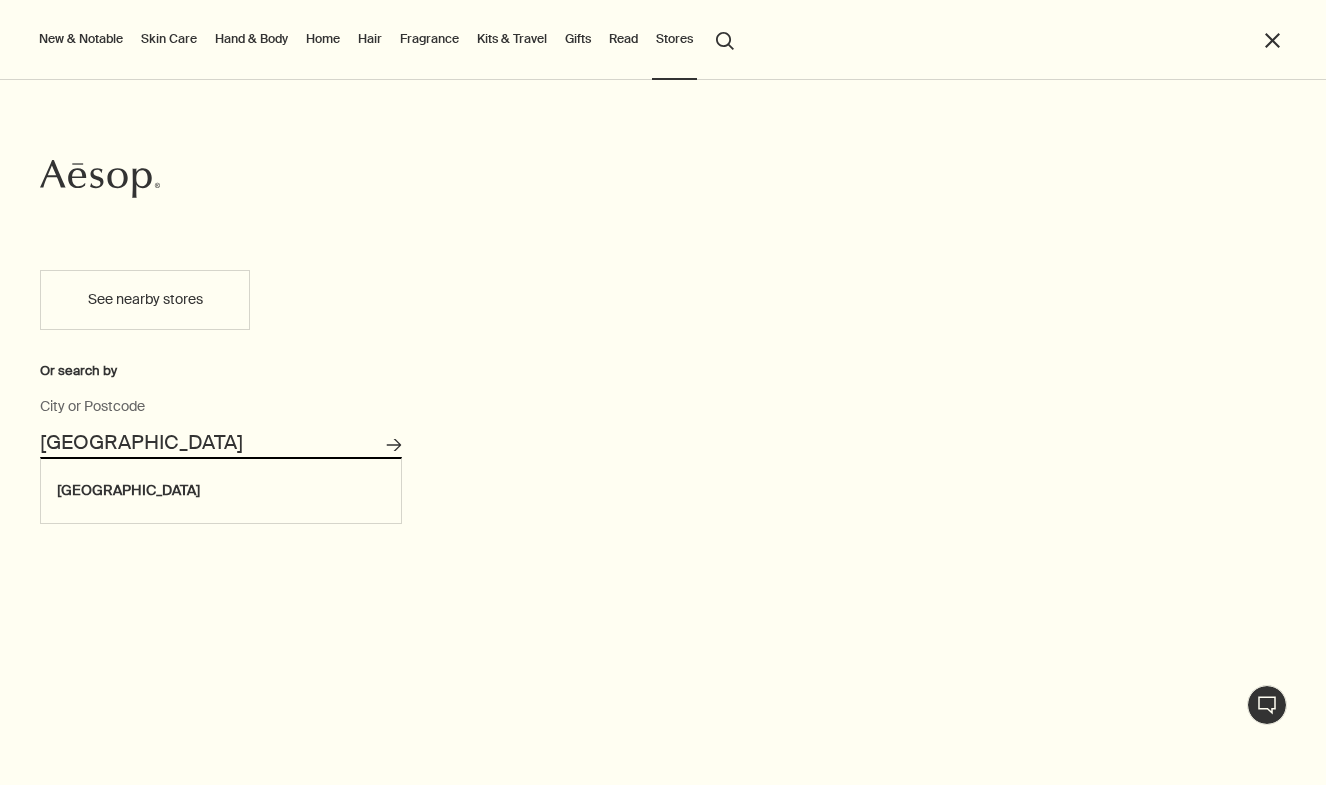 type on "Madrid" 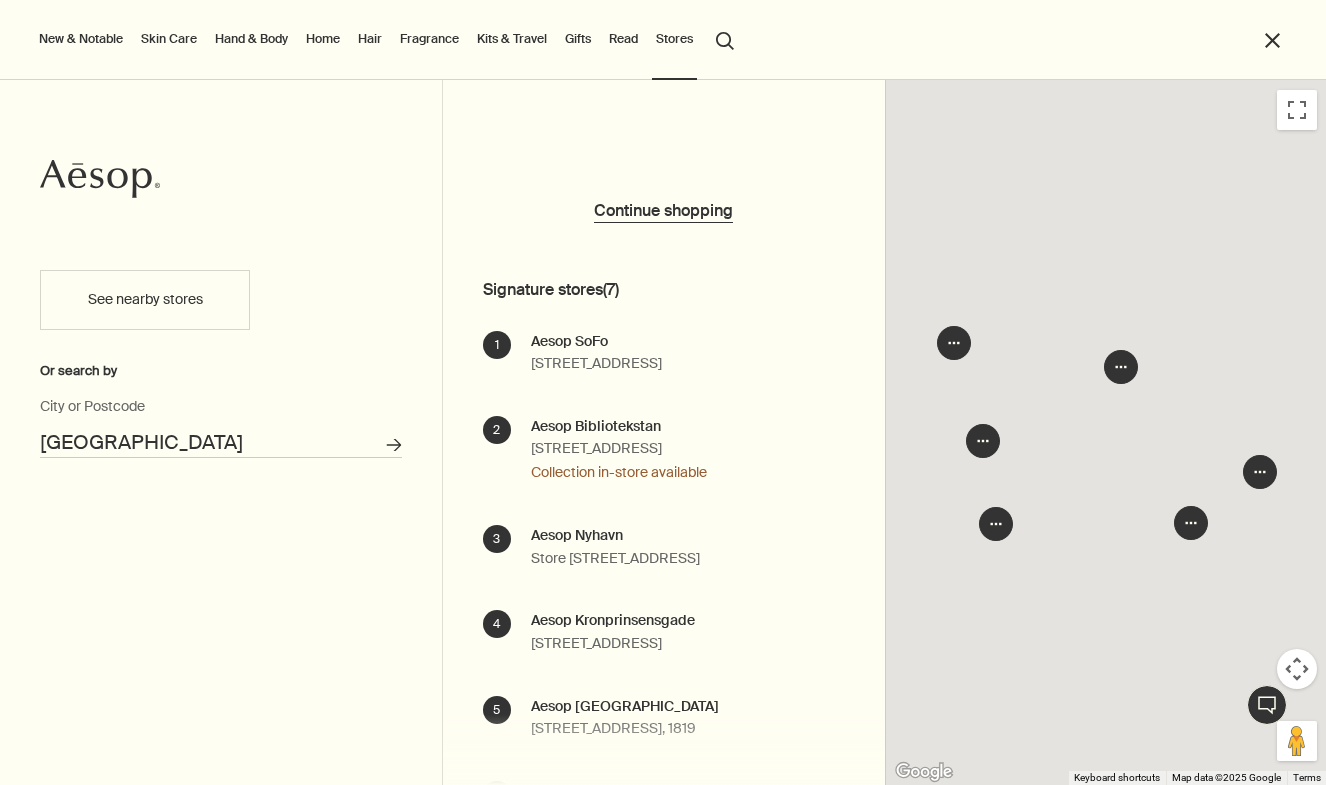 scroll, scrollTop: 0, scrollLeft: 0, axis: both 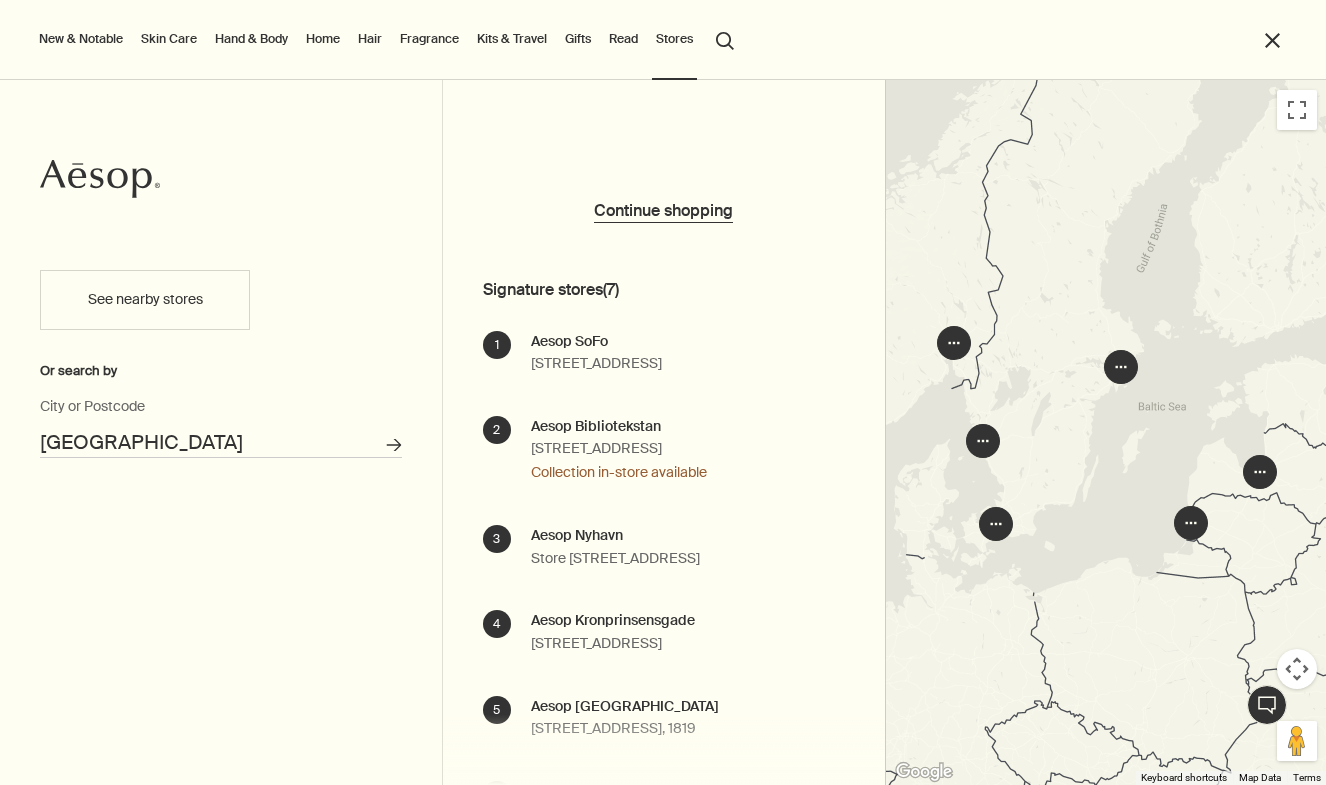 click on "See nearby stores" at bounding box center (145, 300) 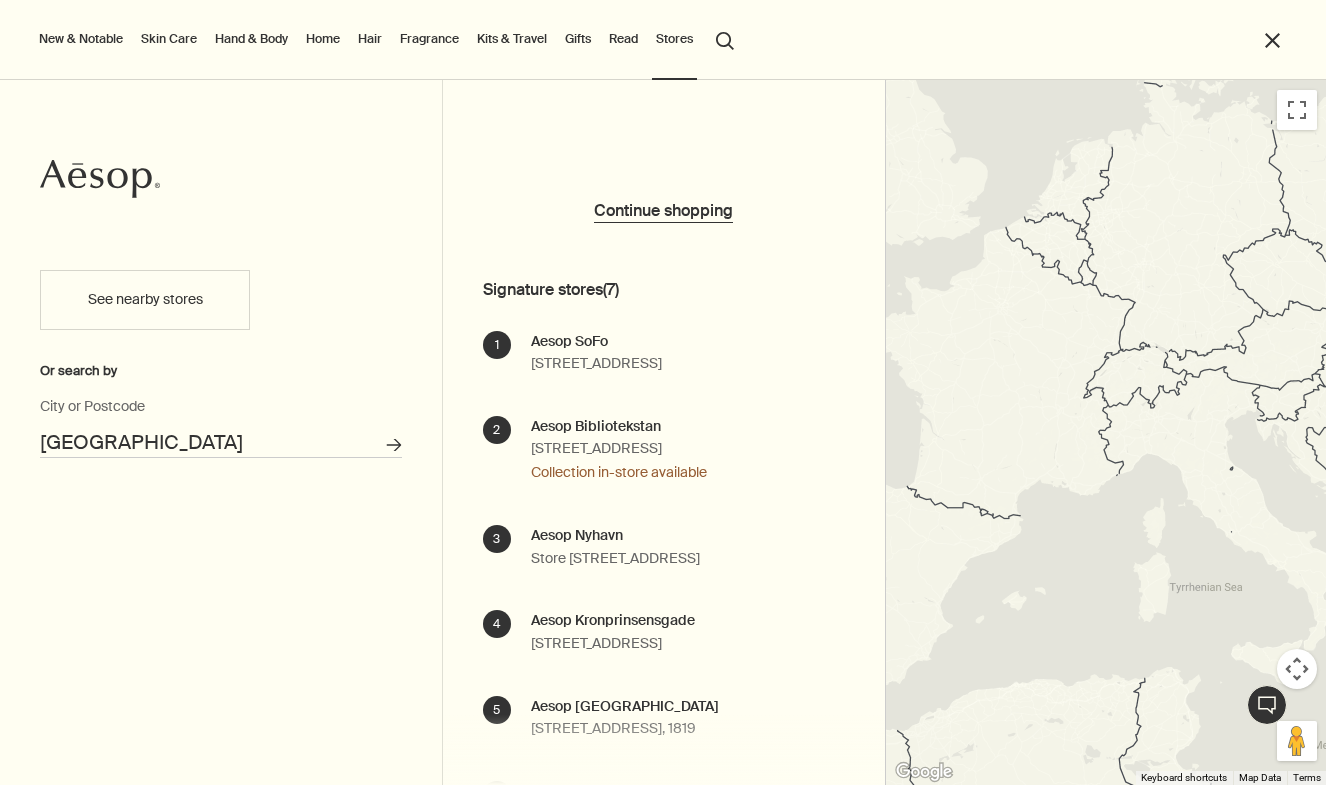 drag, startPoint x: 1106, startPoint y: 664, endPoint x: 1344, endPoint y: 191, distance: 529.5026 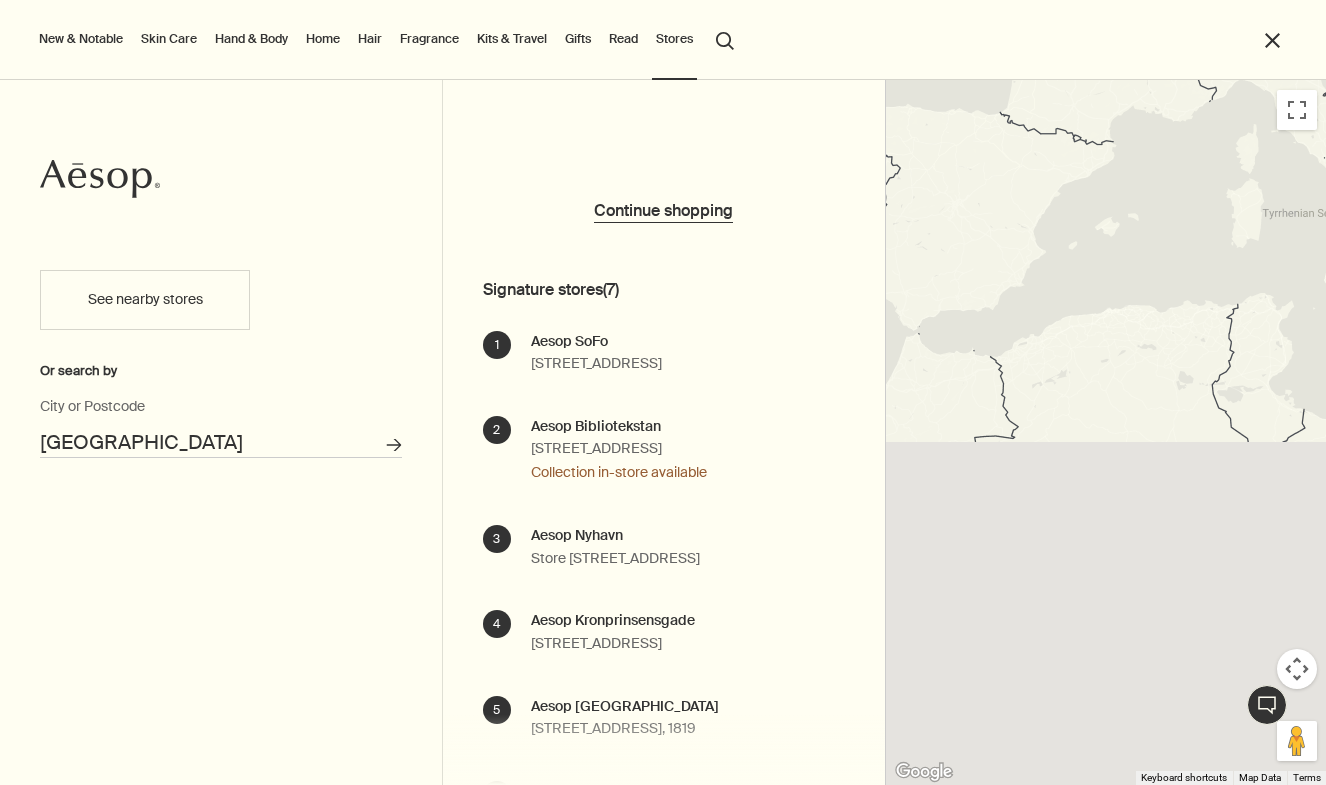 drag, startPoint x: 1087, startPoint y: 445, endPoint x: 1178, endPoint y: 67, distance: 388.79944 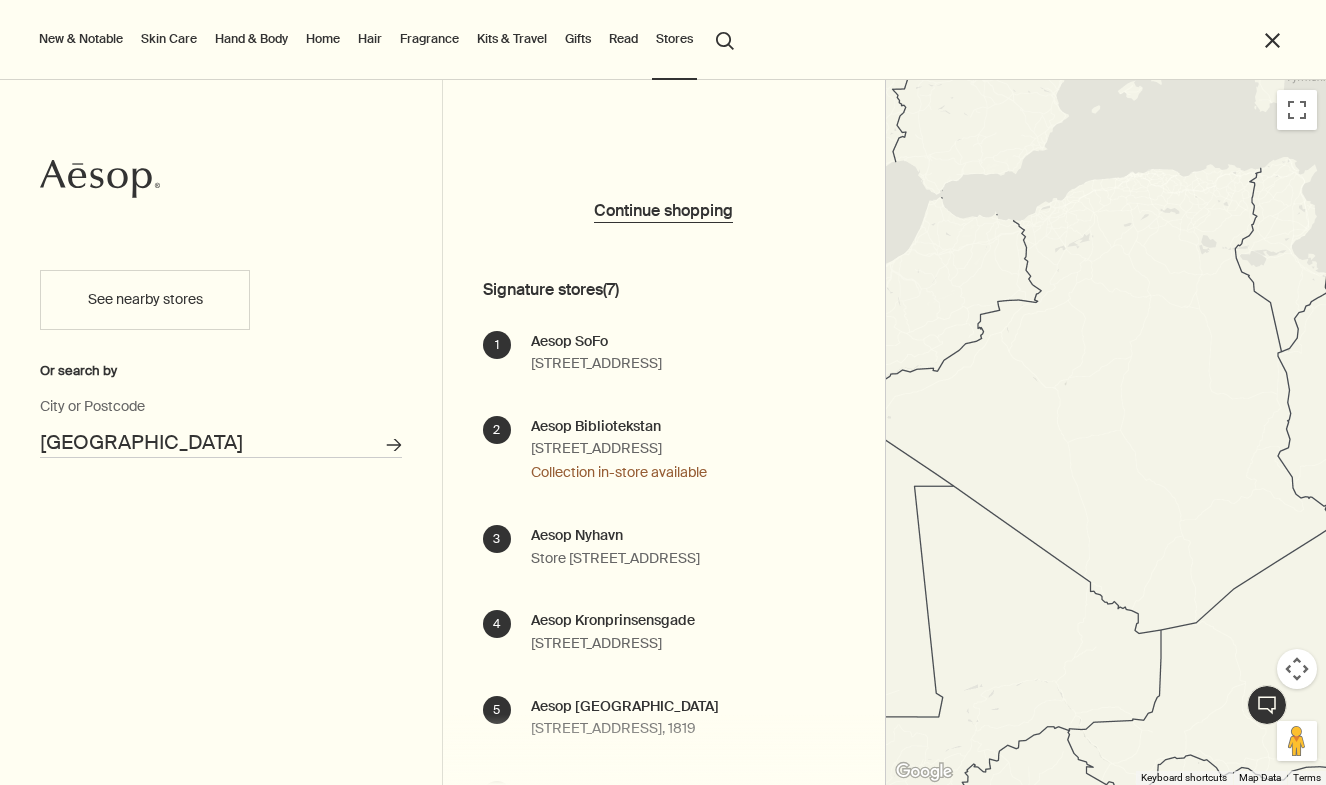 drag, startPoint x: 1119, startPoint y: 607, endPoint x: 1229, endPoint y: 230, distance: 392.72 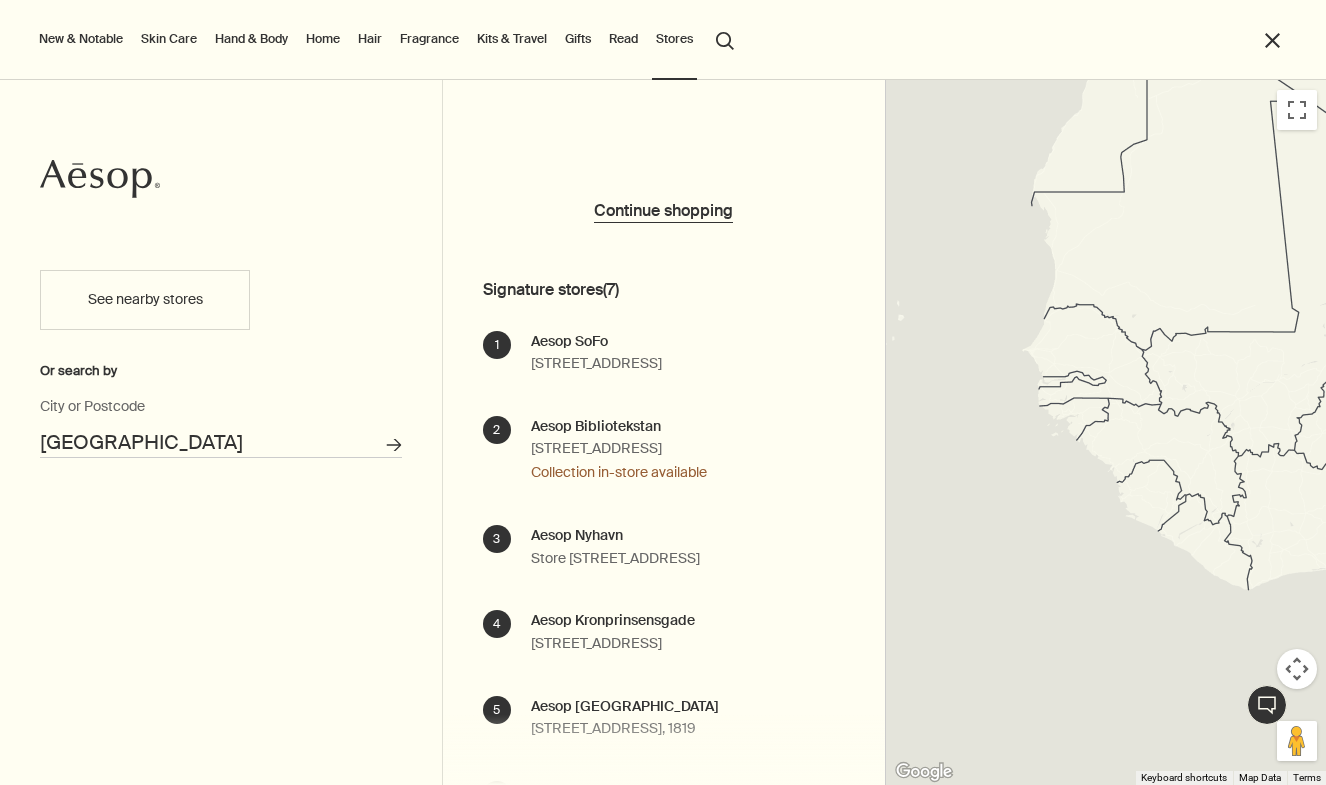 drag, startPoint x: 1054, startPoint y: 585, endPoint x: 1302, endPoint y: 547, distance: 250.8944 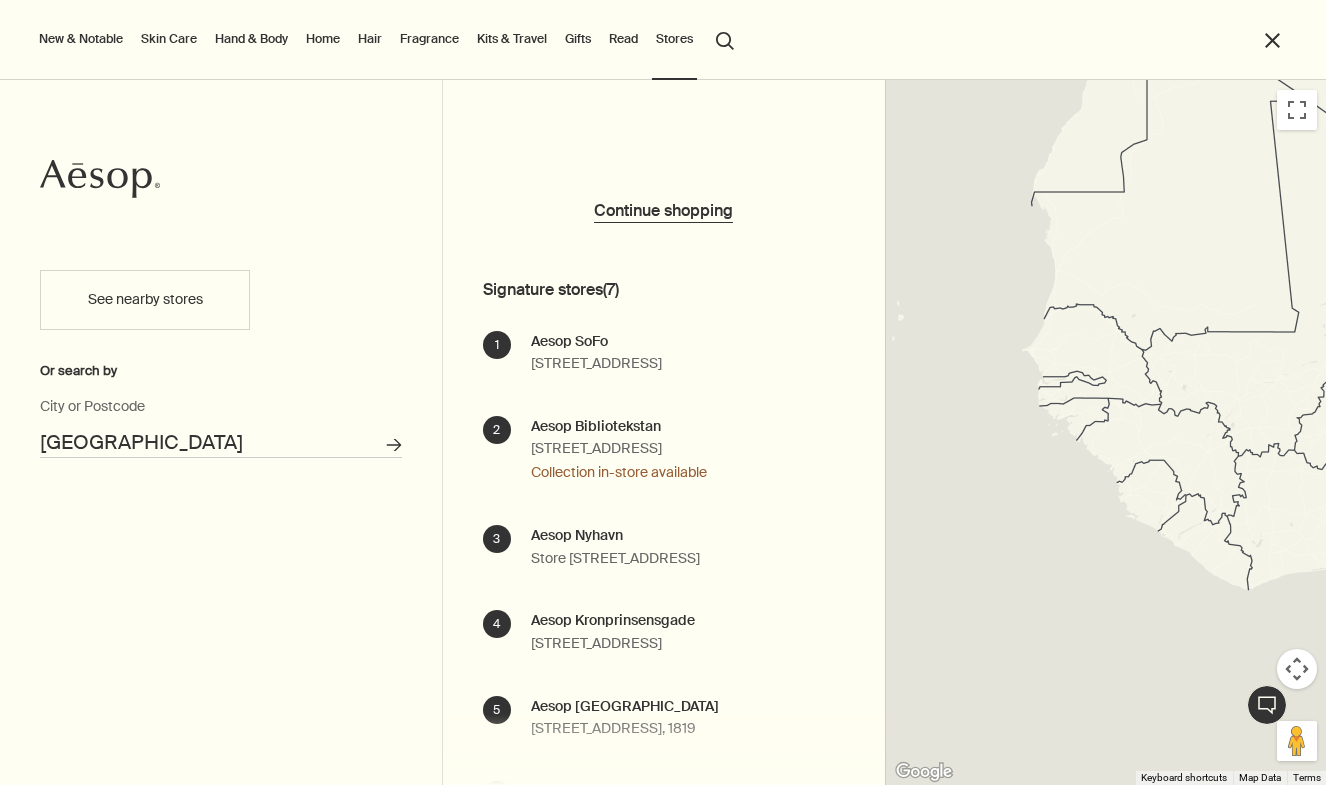 click on "close" at bounding box center (1272, 40) 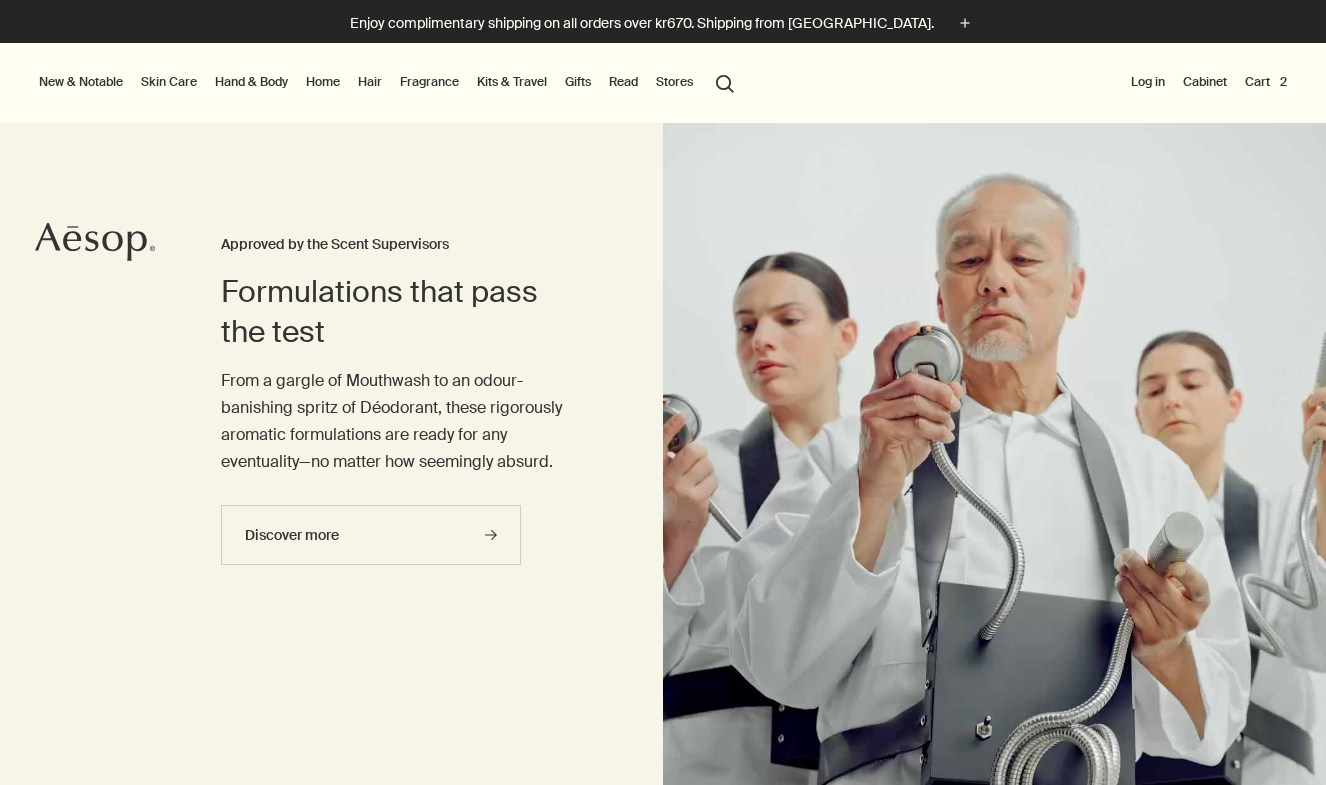 scroll, scrollTop: 0, scrollLeft: 0, axis: both 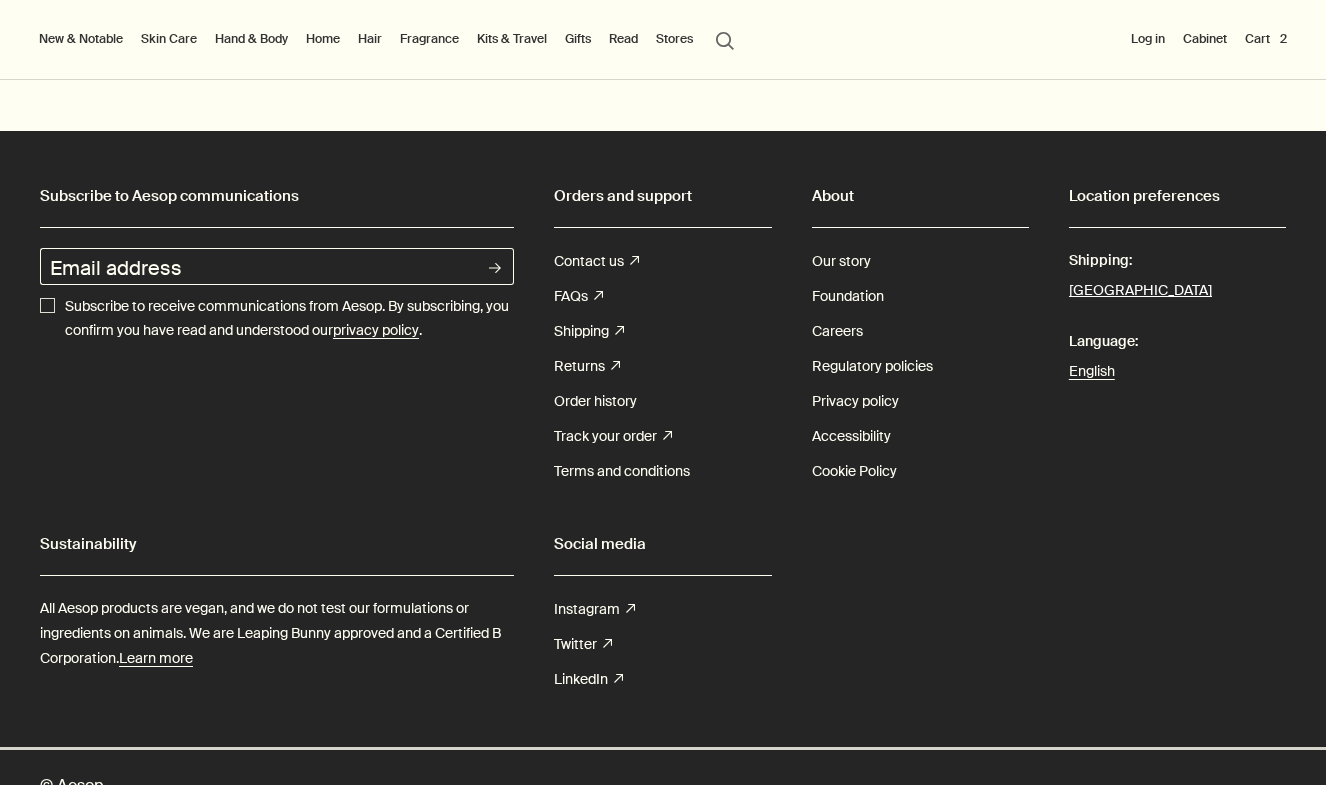 click on "Sweden" at bounding box center [1140, 291] 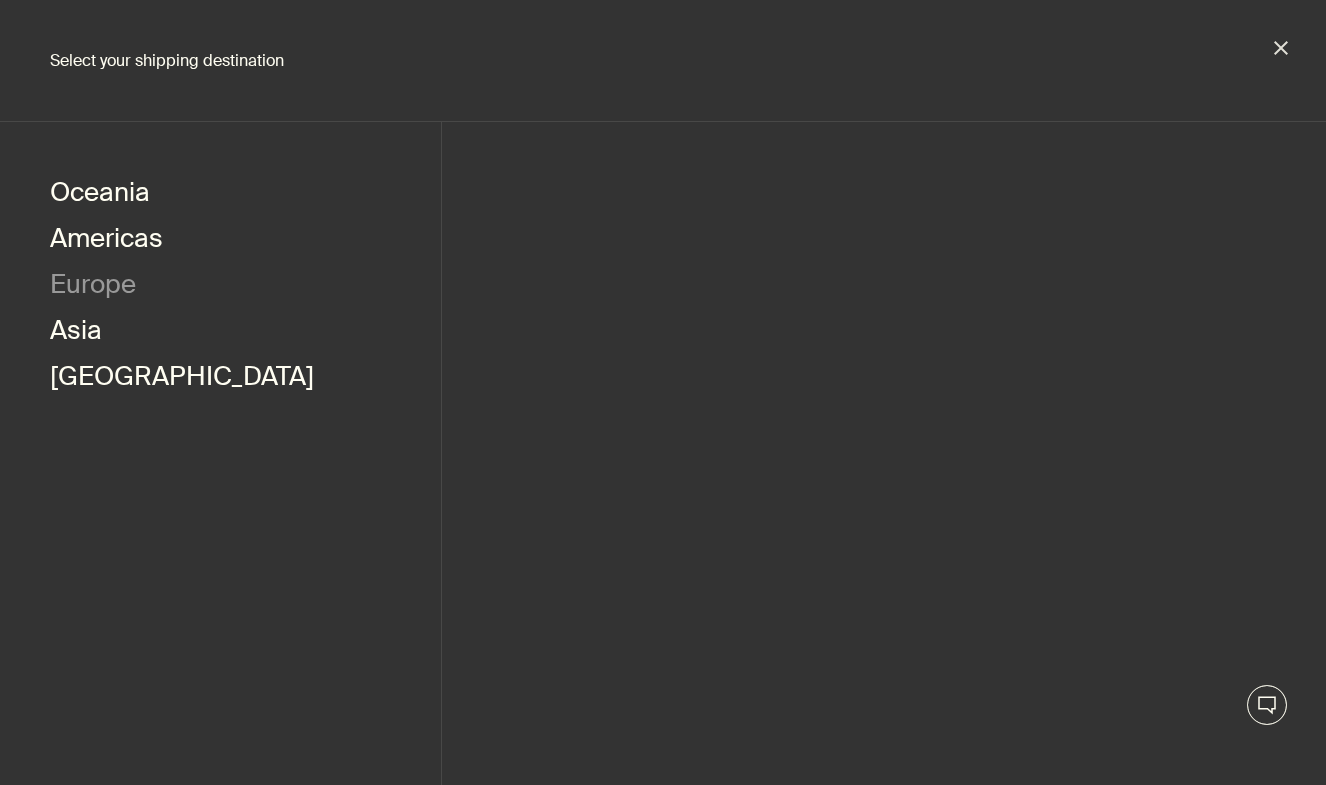 click on "Europe" at bounding box center [93, 287] 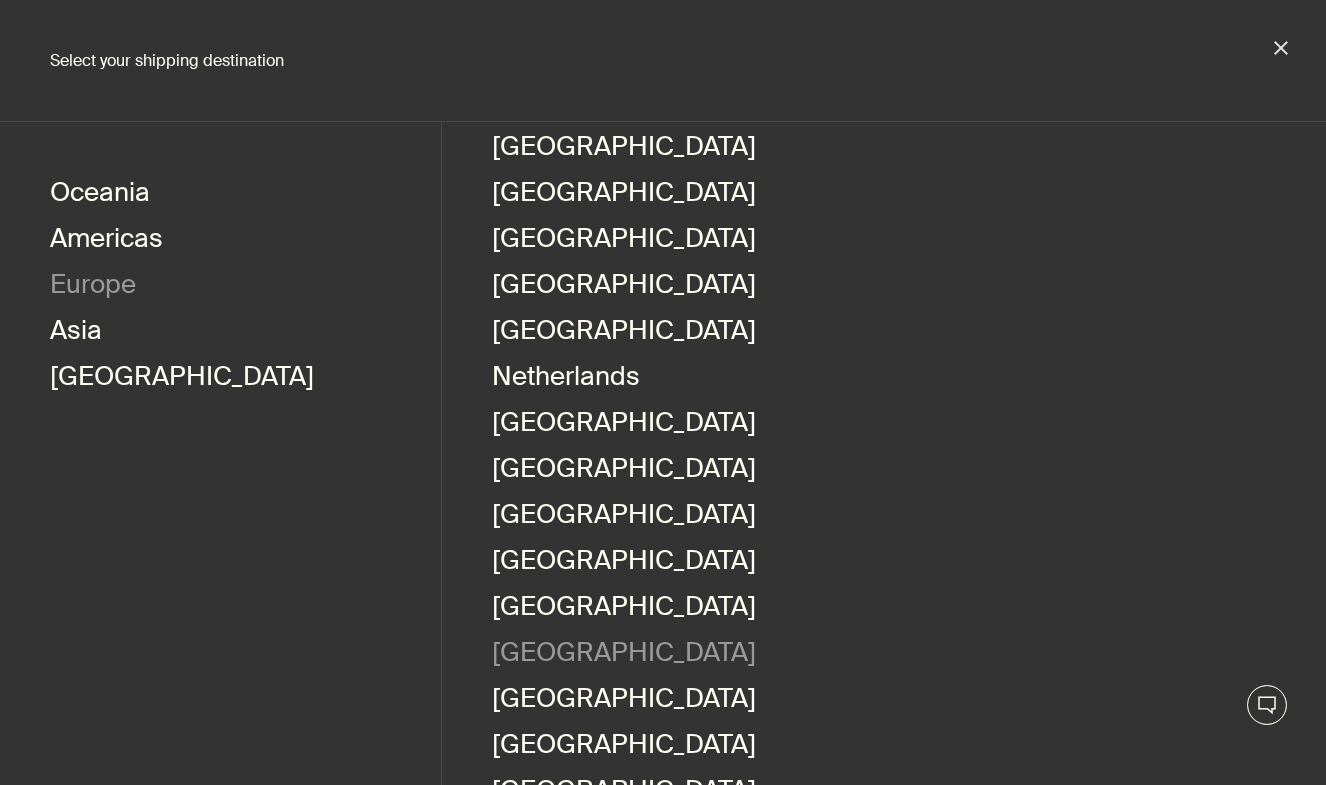 scroll, scrollTop: 857, scrollLeft: 0, axis: vertical 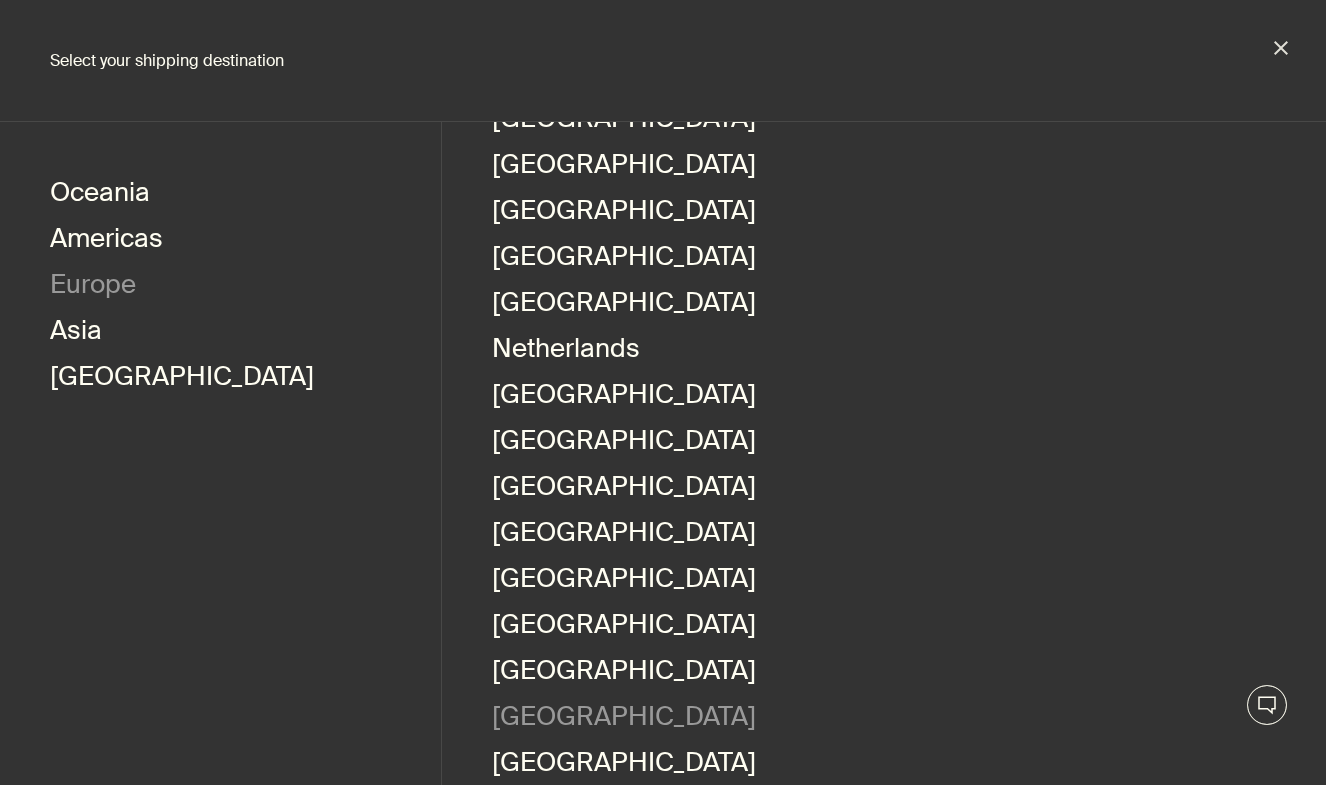 click on "Spain" at bounding box center (624, 719) 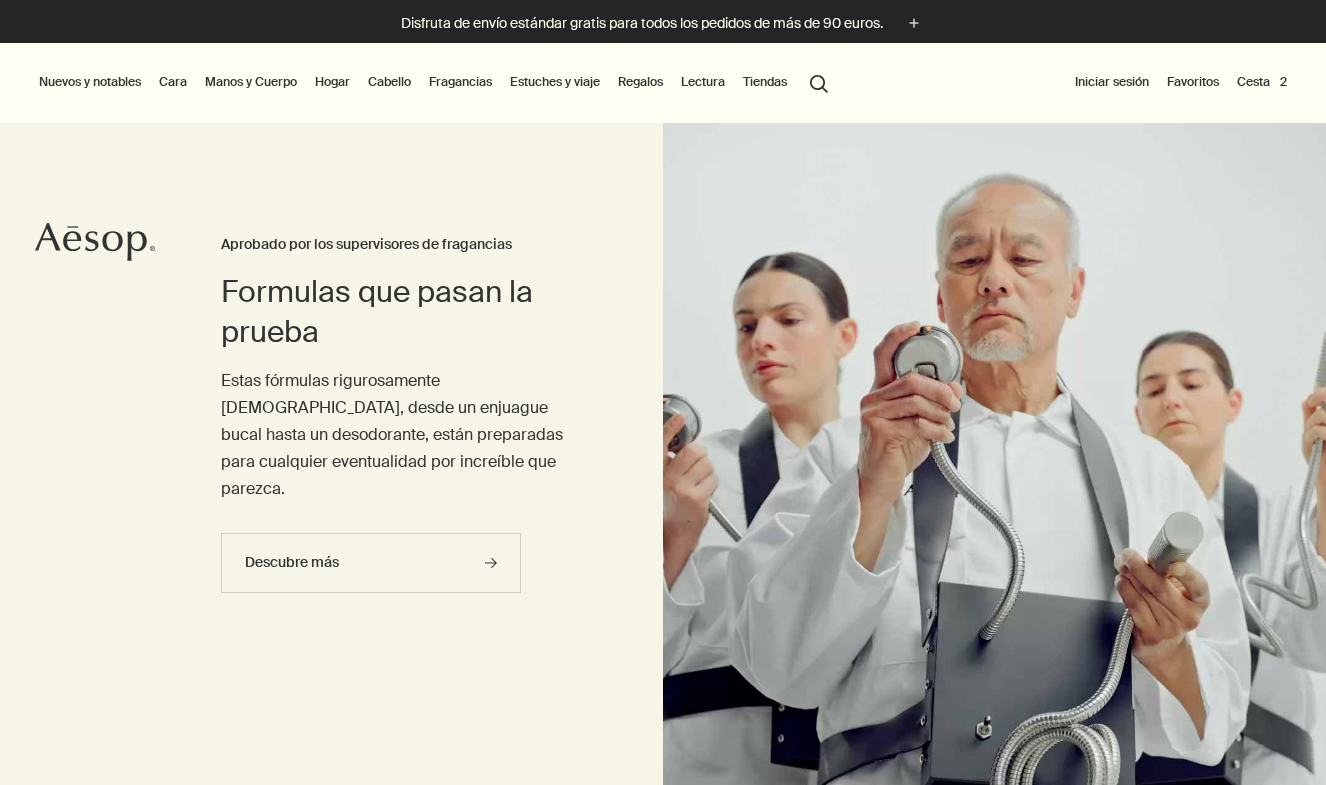 scroll, scrollTop: 0, scrollLeft: 0, axis: both 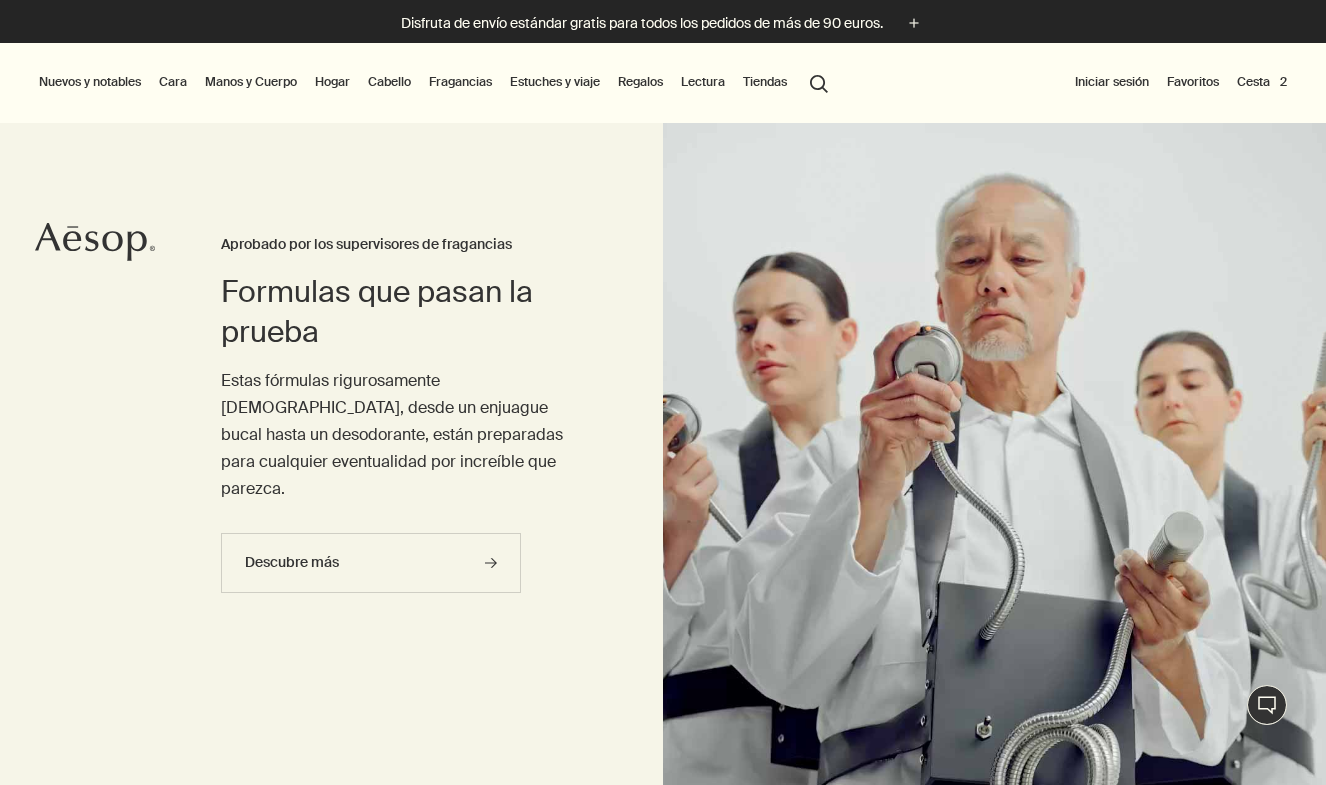 click on "Tiendas" at bounding box center [765, 82] 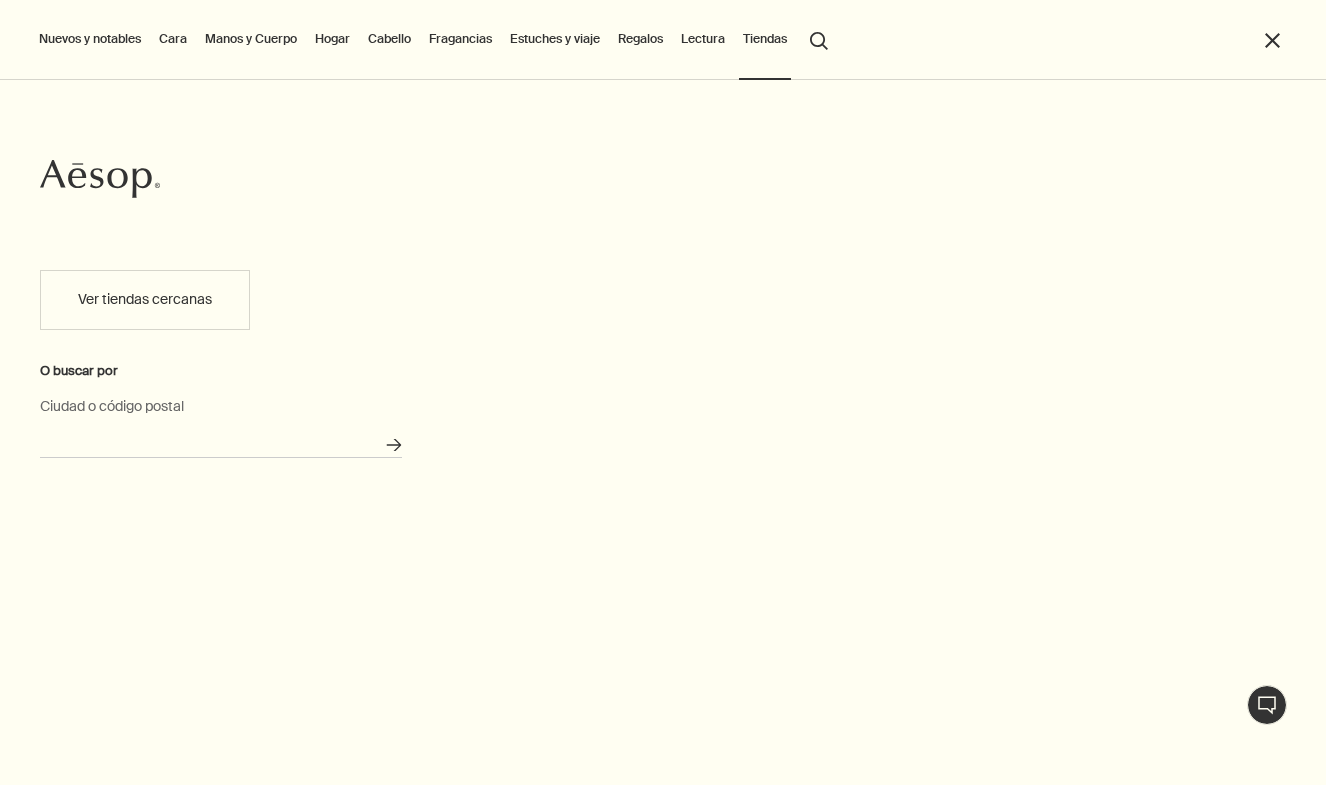 click on "Ciudad o código postal" at bounding box center [221, 442] 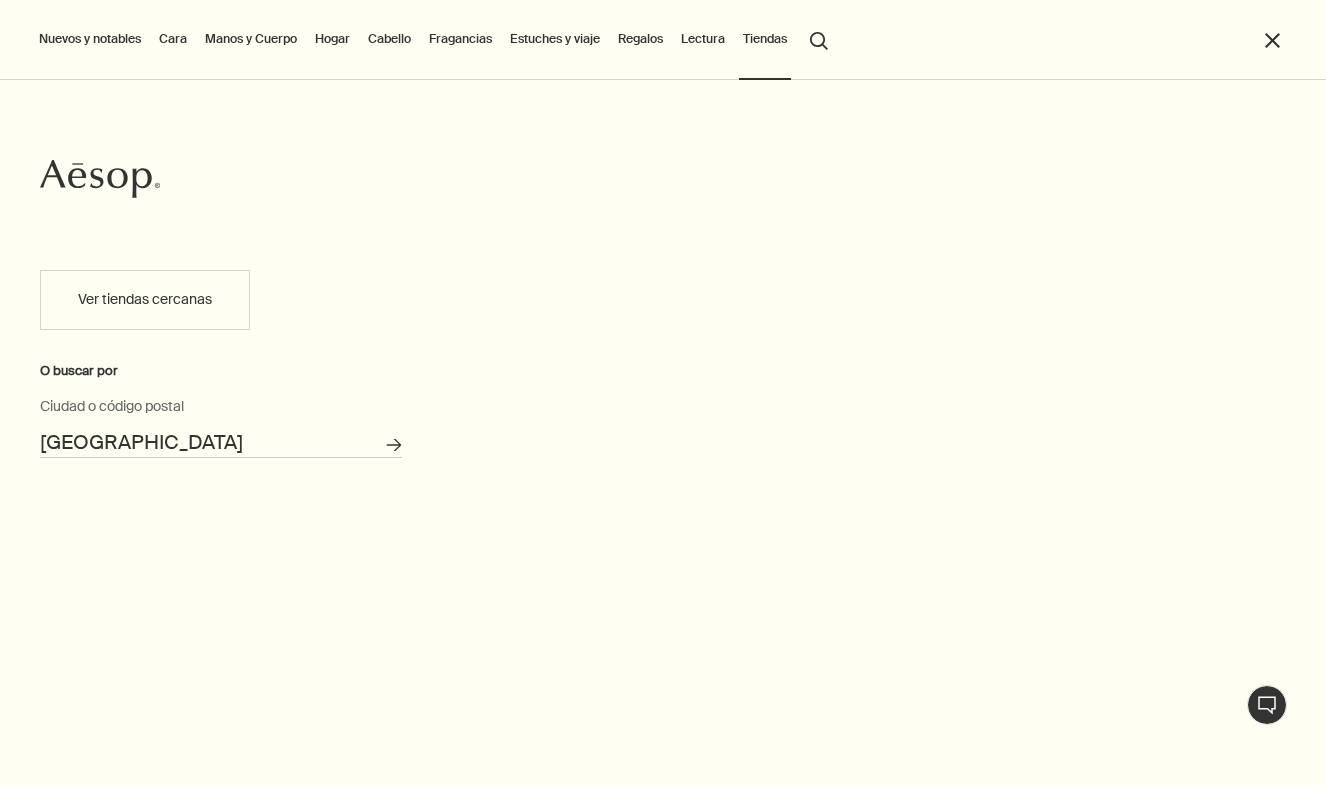 click on "Buscar tiendas" at bounding box center [394, 445] 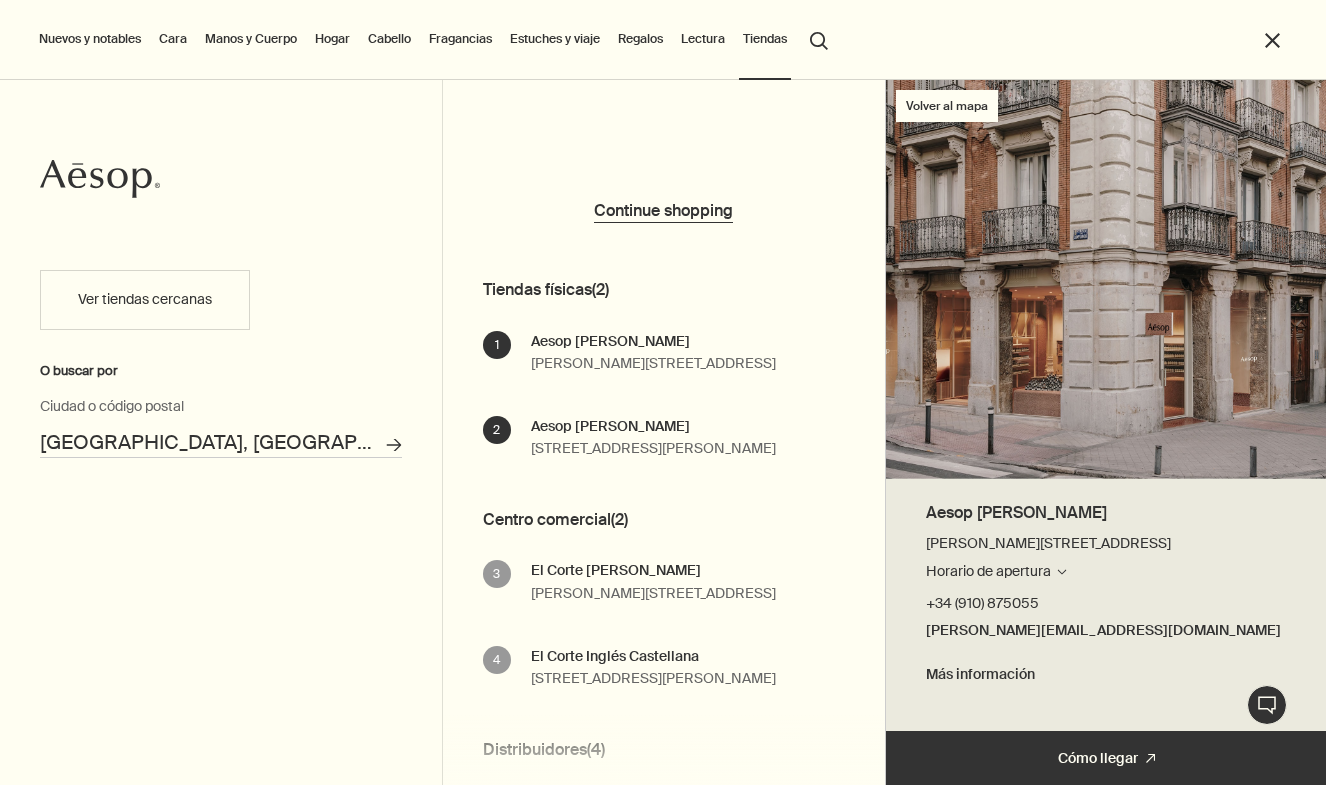 click on "Aesop Fernando VI Calle de Fernando VI 11, 28004 Madrid Horario de apertura Buscar tiendas Lunes 10:30 - 20:30 Martes 10:30 - 20:30 Miércoles 10:30 - 20:30 Jueves 10:30 - 20:30 Viernes 10:30 - 20:30 Sábado 10:30 - 20:30 Domingo 11:00 - 19:00 +34 (910) 875055 fernandovi@aesop.com Más información" at bounding box center [653, 353] 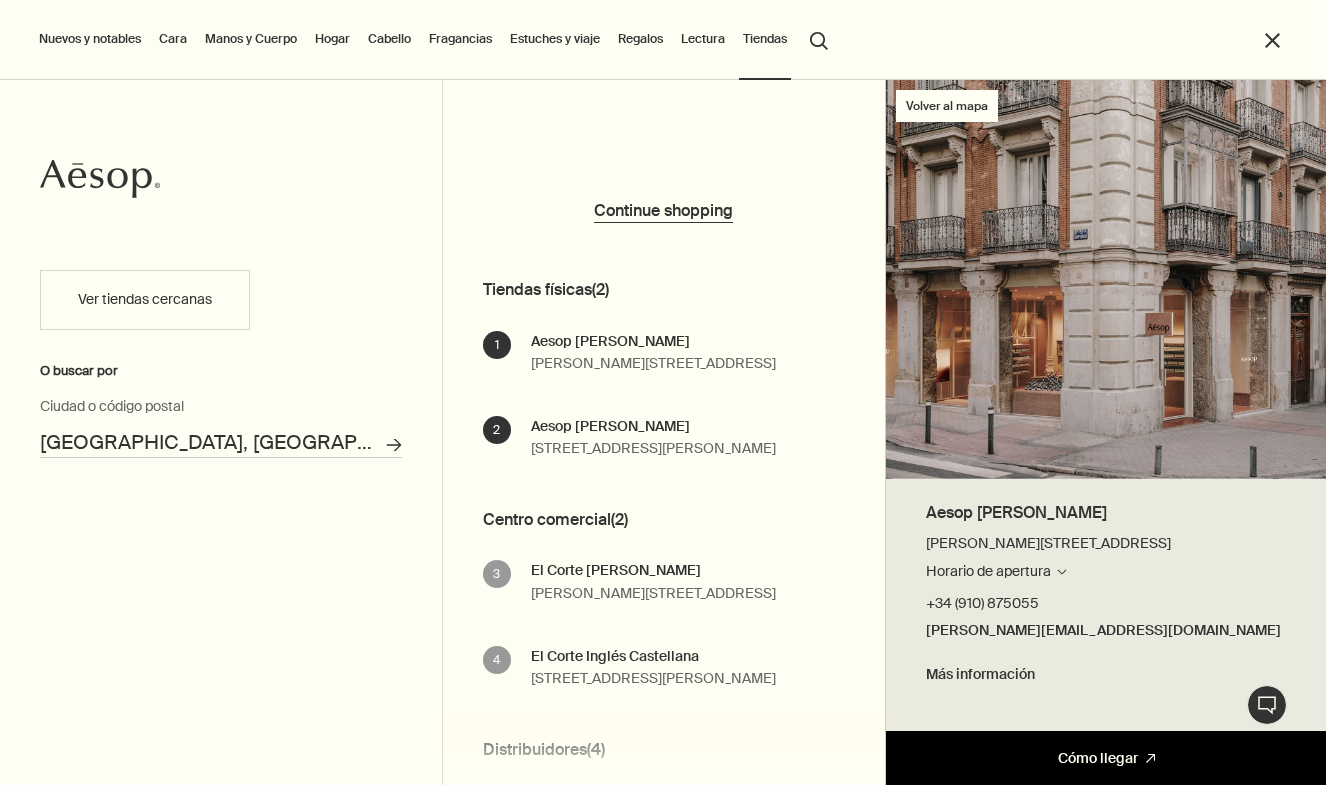 click on "Cómo llegar Buscar tiendas" at bounding box center [1106, 758] 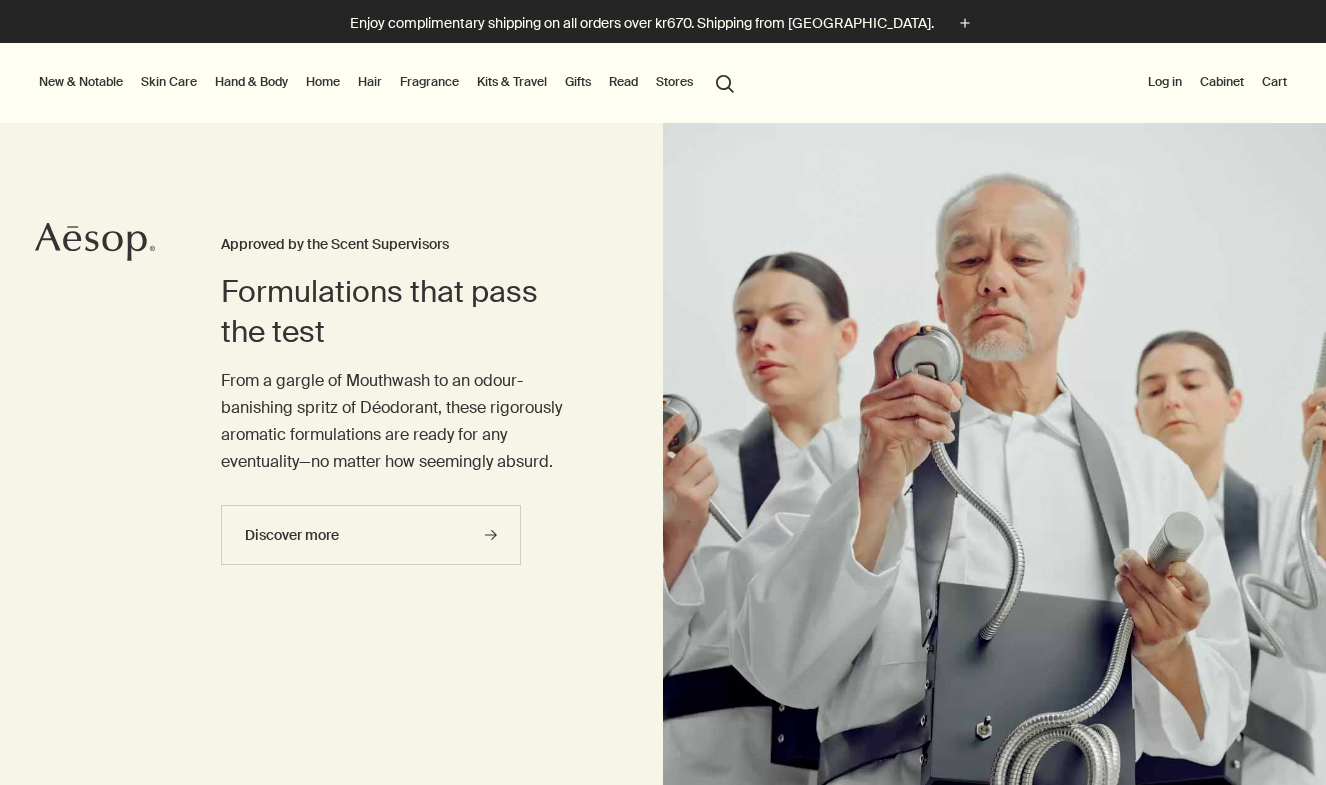 scroll, scrollTop: 0, scrollLeft: 0, axis: both 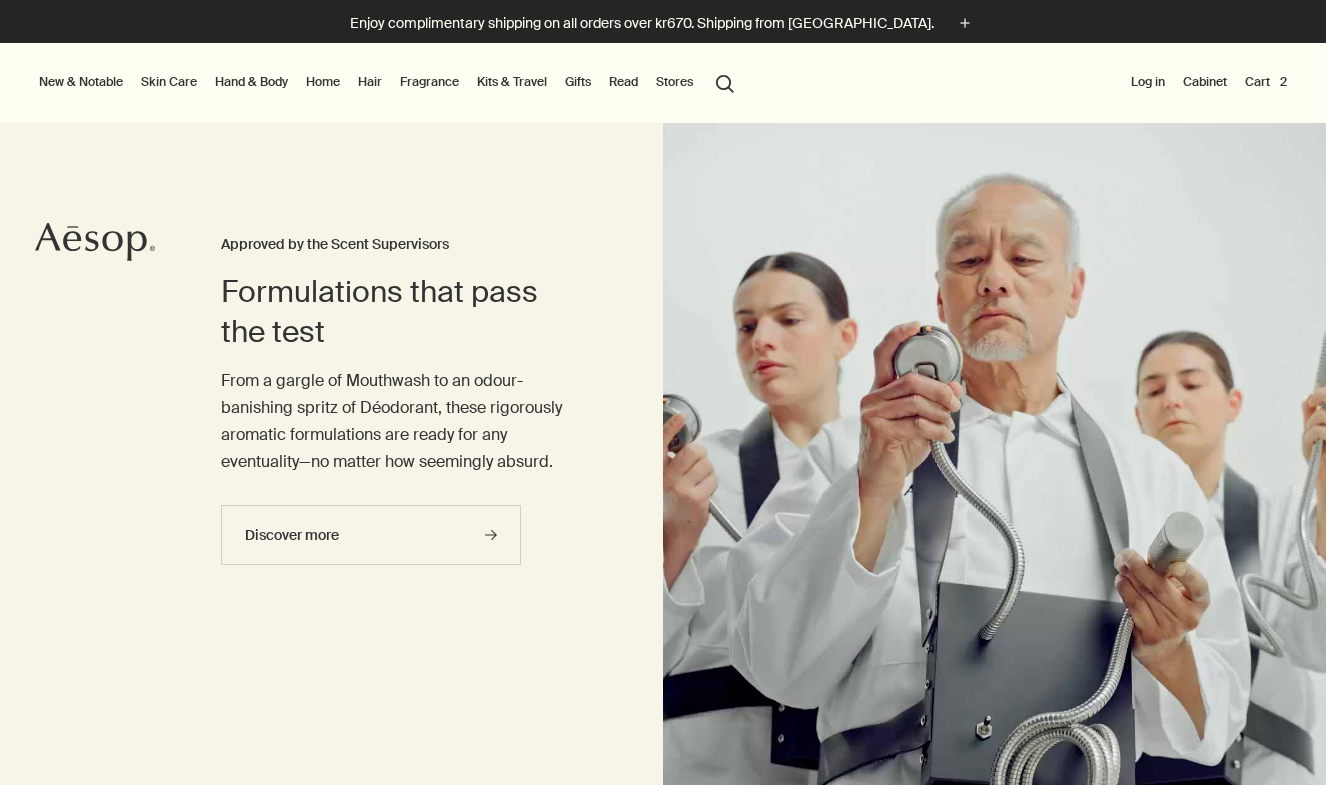 click on "Cart 2" at bounding box center [1266, 82] 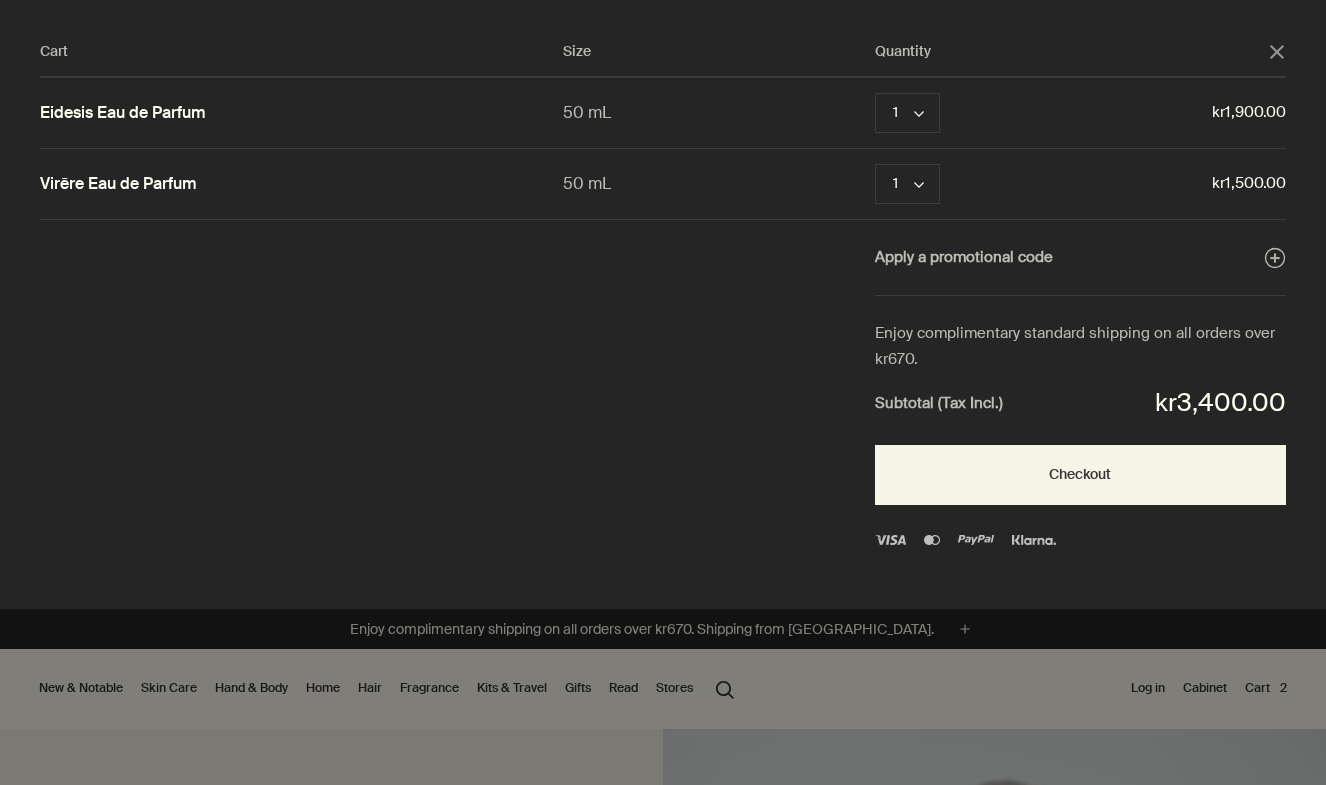 click on "close" 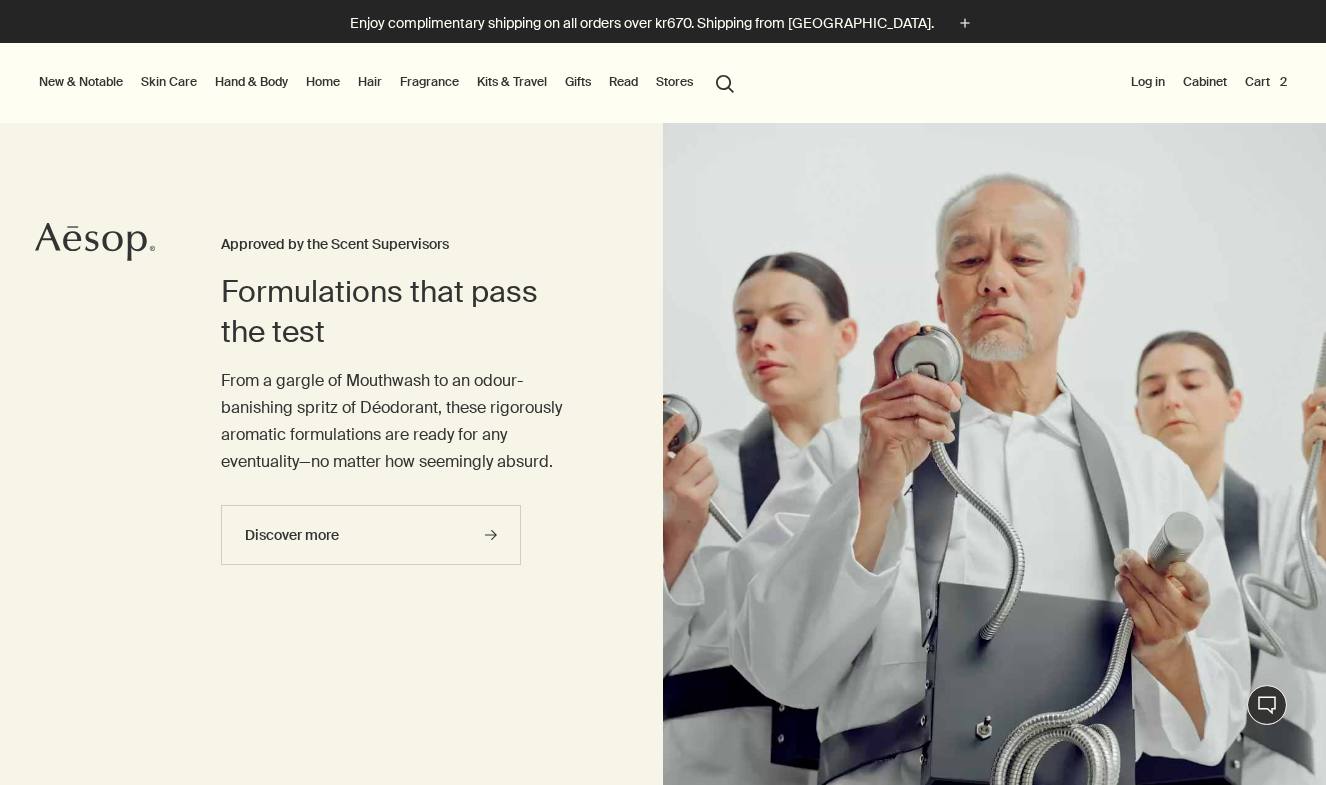click on "Hand & Body" at bounding box center (251, 82) 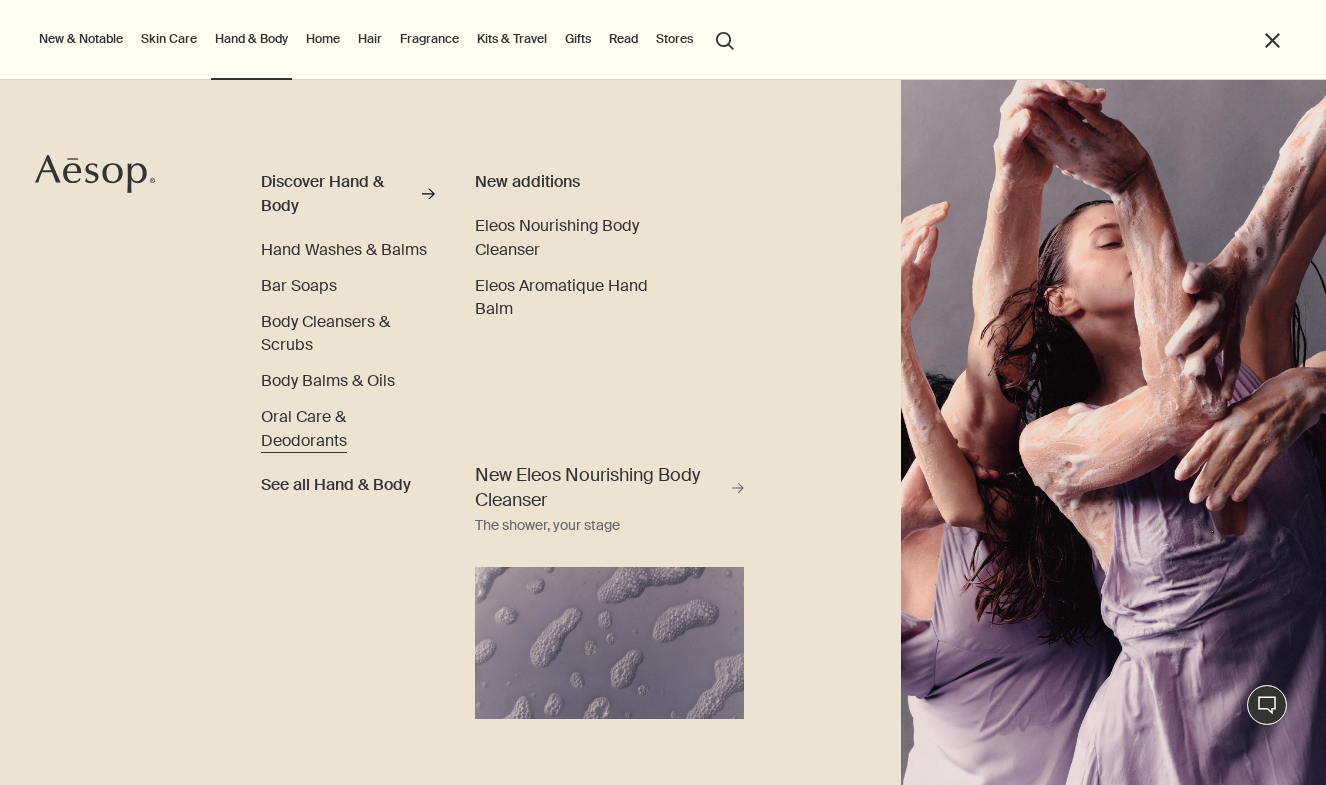 click on "Oral Care & Deodorants" at bounding box center (304, 428) 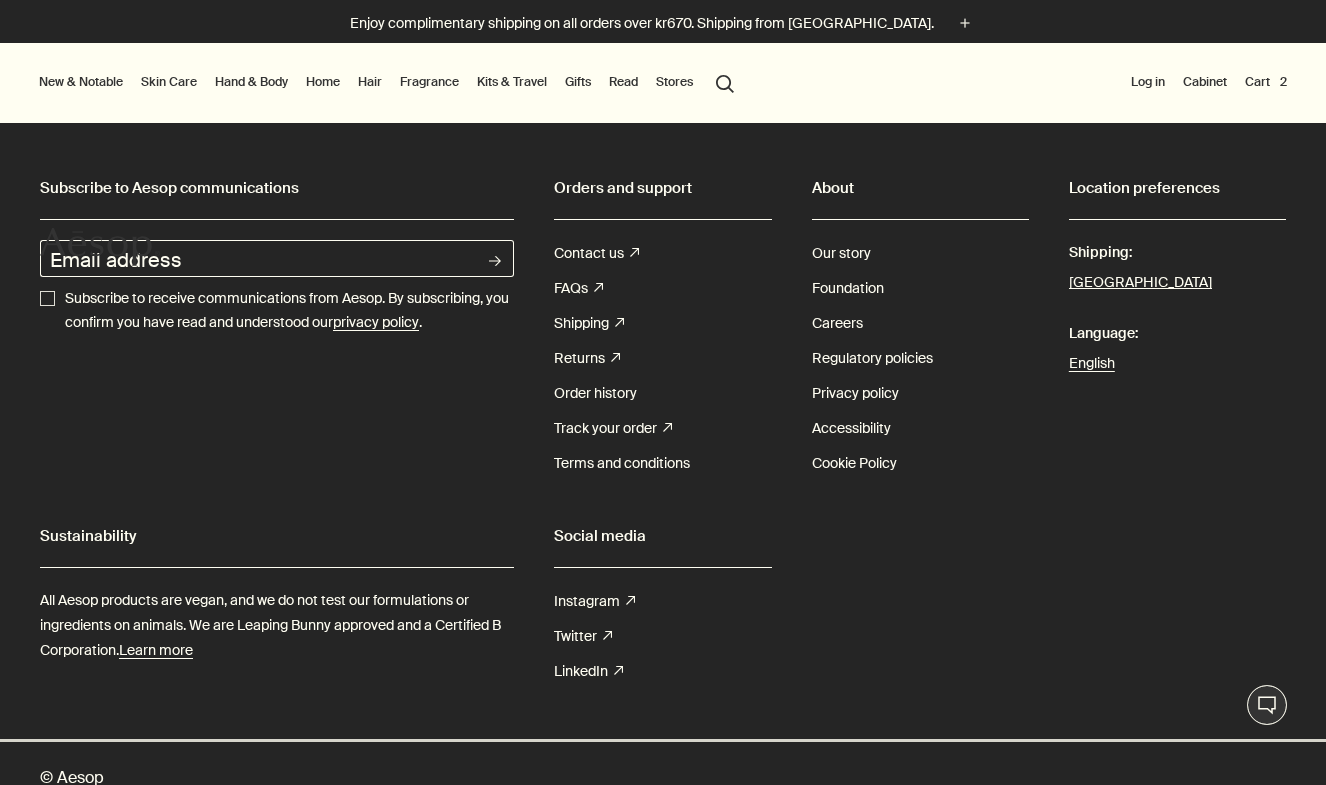 scroll, scrollTop: 0, scrollLeft: 0, axis: both 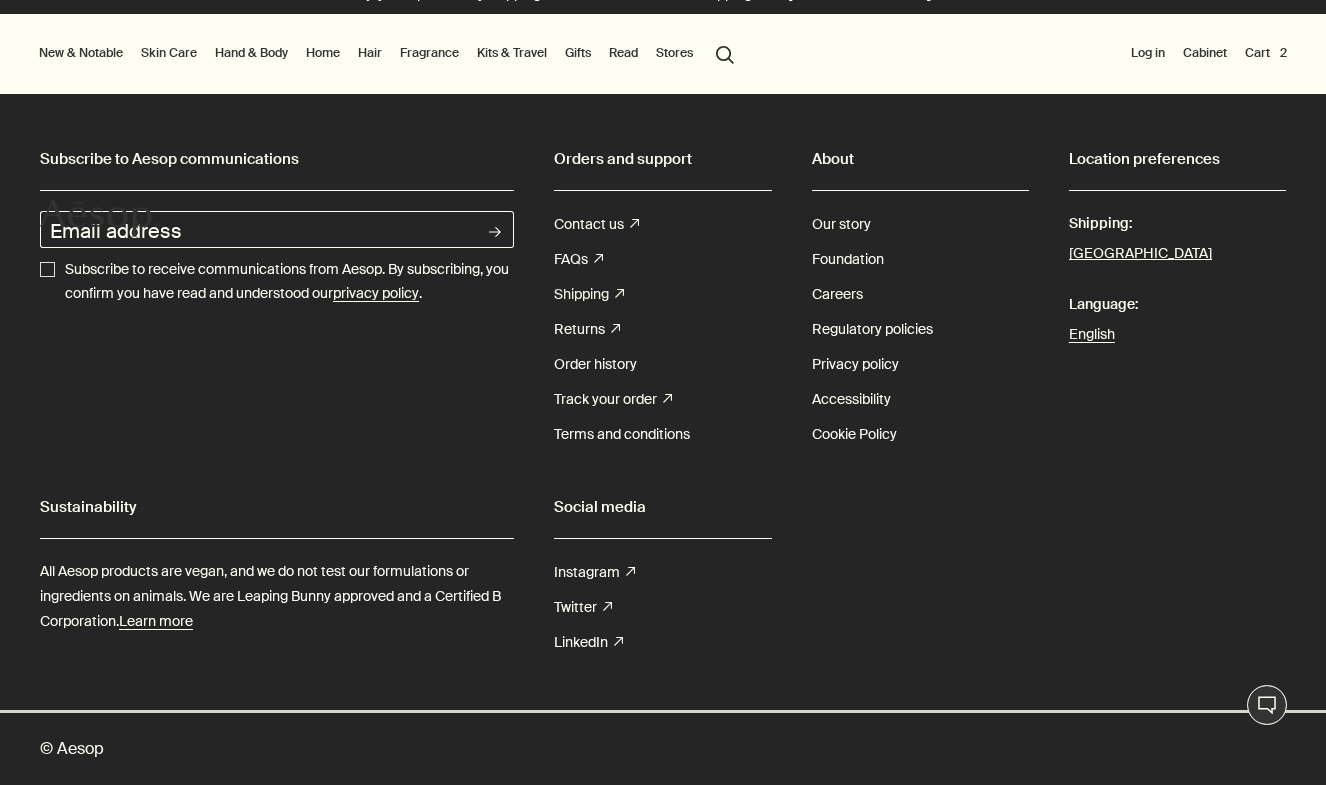 click on "Shipping   rightUpArrow" at bounding box center (589, 294) 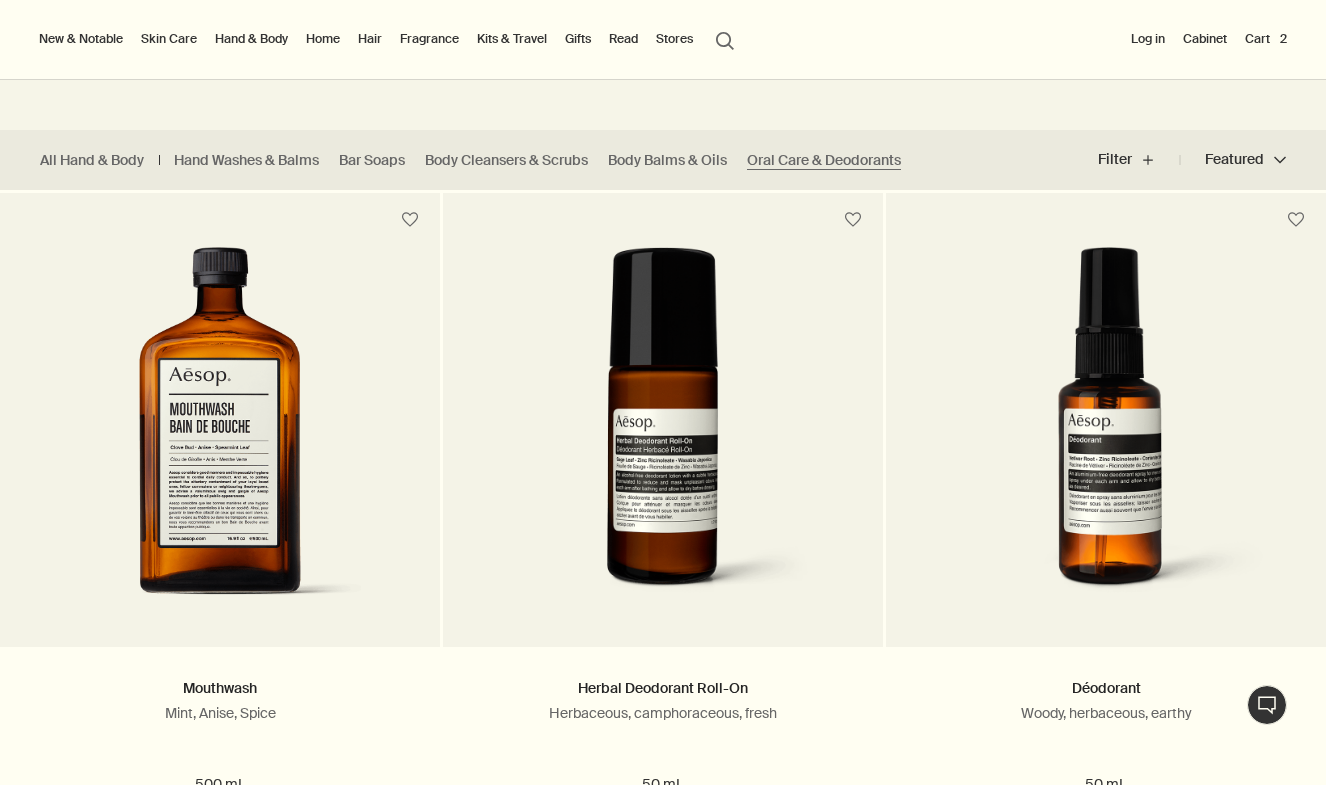 scroll, scrollTop: 441, scrollLeft: 0, axis: vertical 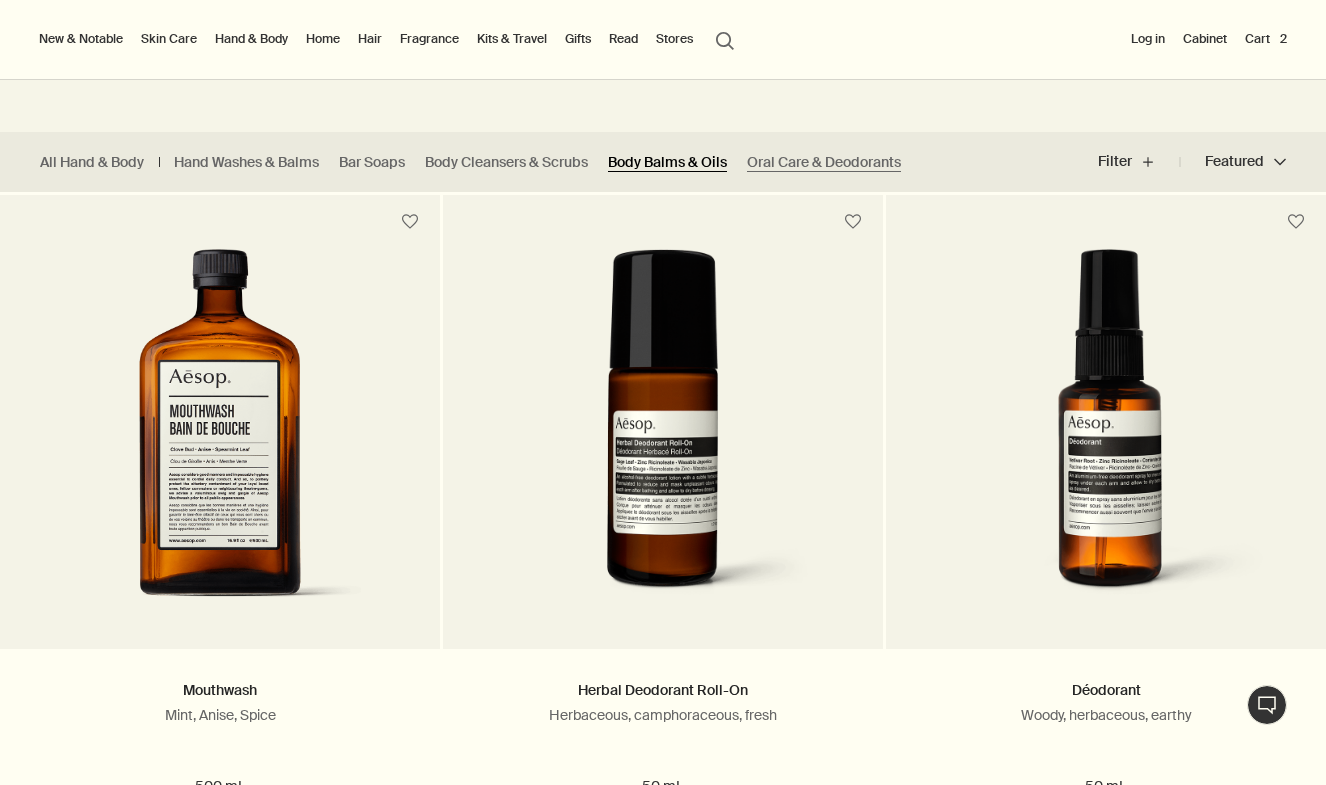 click on "Body Balms & Oils" at bounding box center [667, 162] 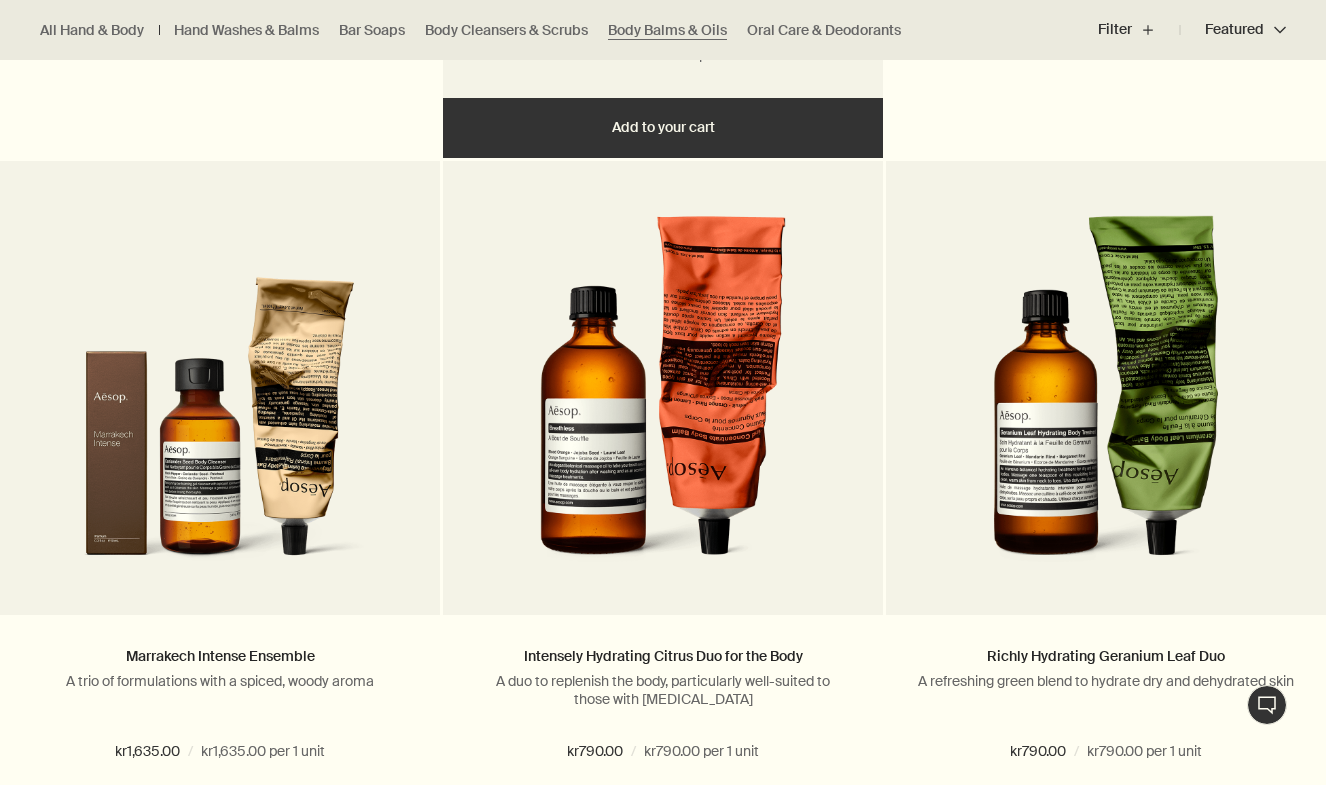 scroll, scrollTop: 2678, scrollLeft: 0, axis: vertical 